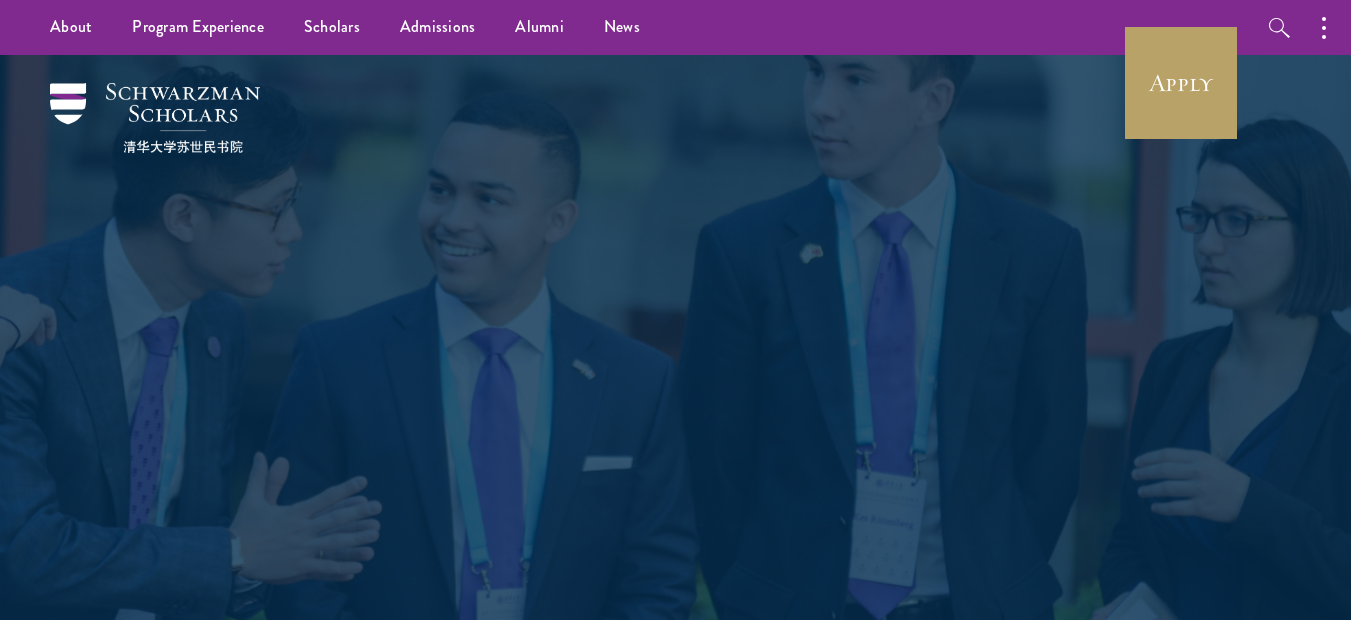 scroll, scrollTop: 0, scrollLeft: 0, axis: both 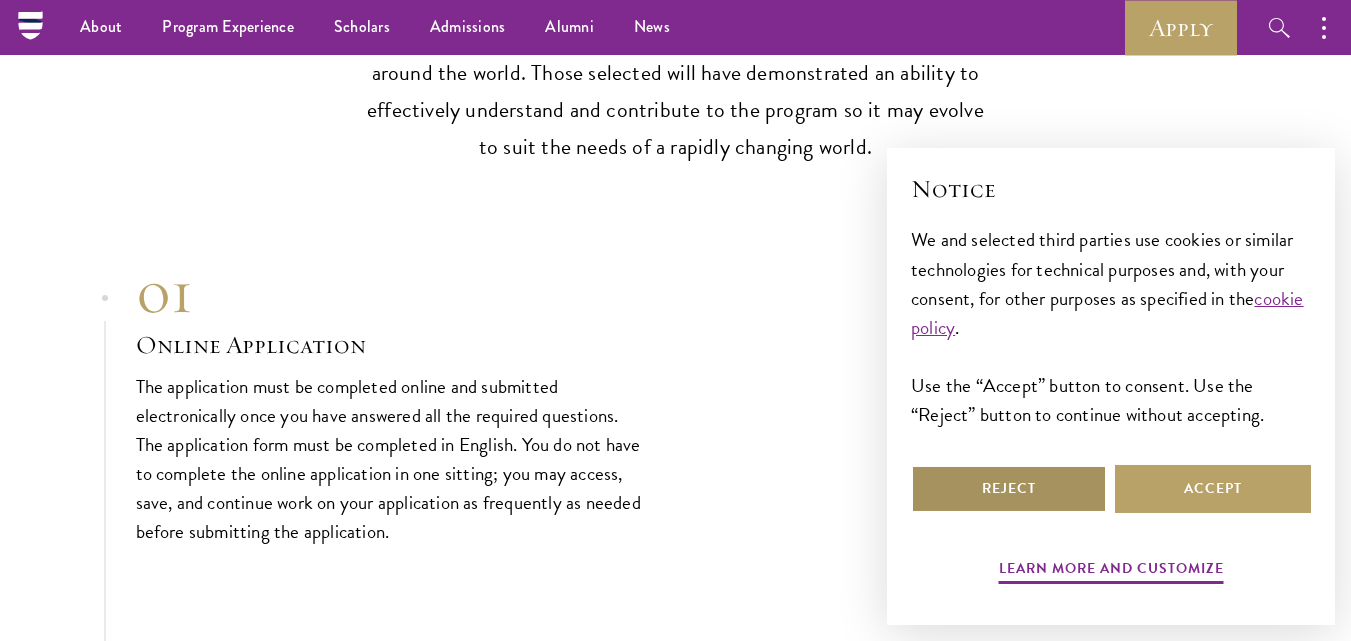 click on "Reject" at bounding box center [1009, 489] 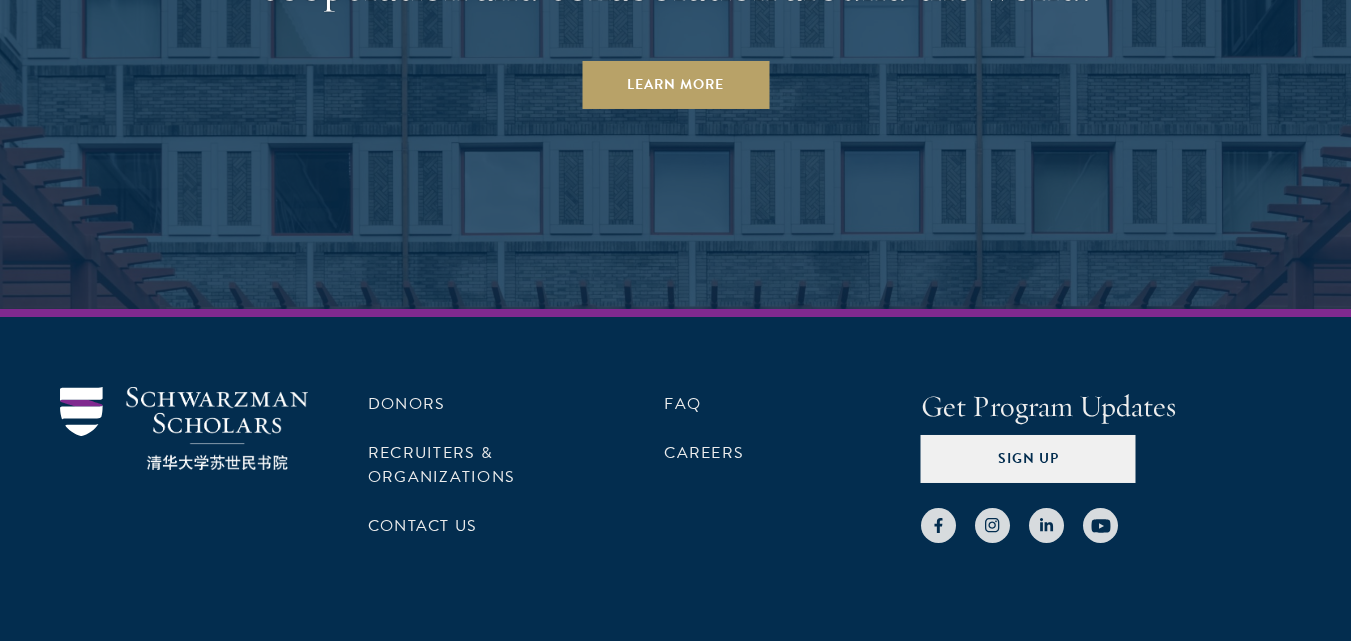 scroll, scrollTop: 10478, scrollLeft: 0, axis: vertical 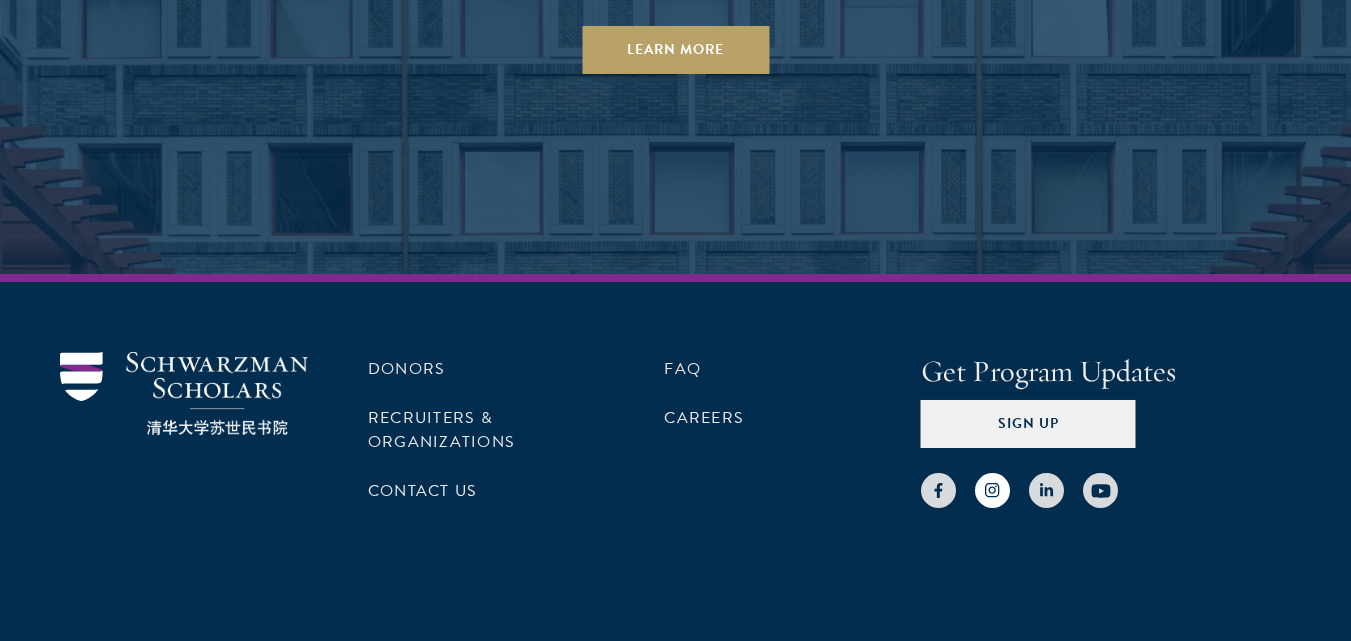 click 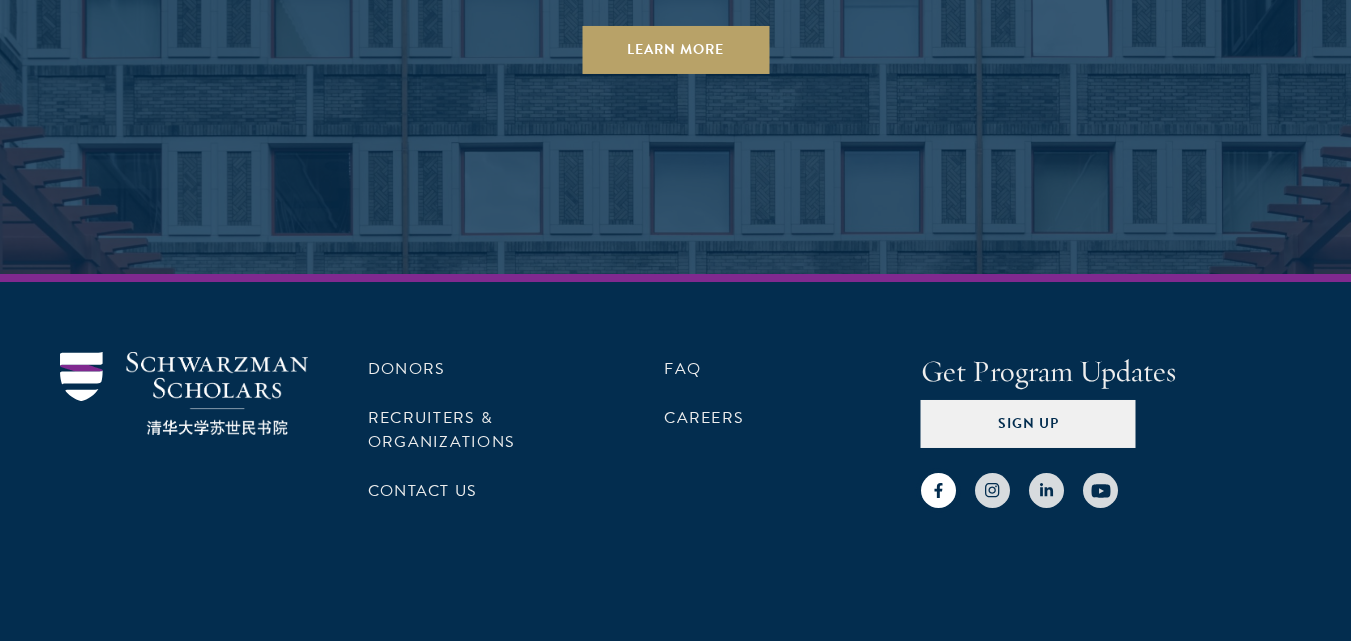 click at bounding box center [938, 490] 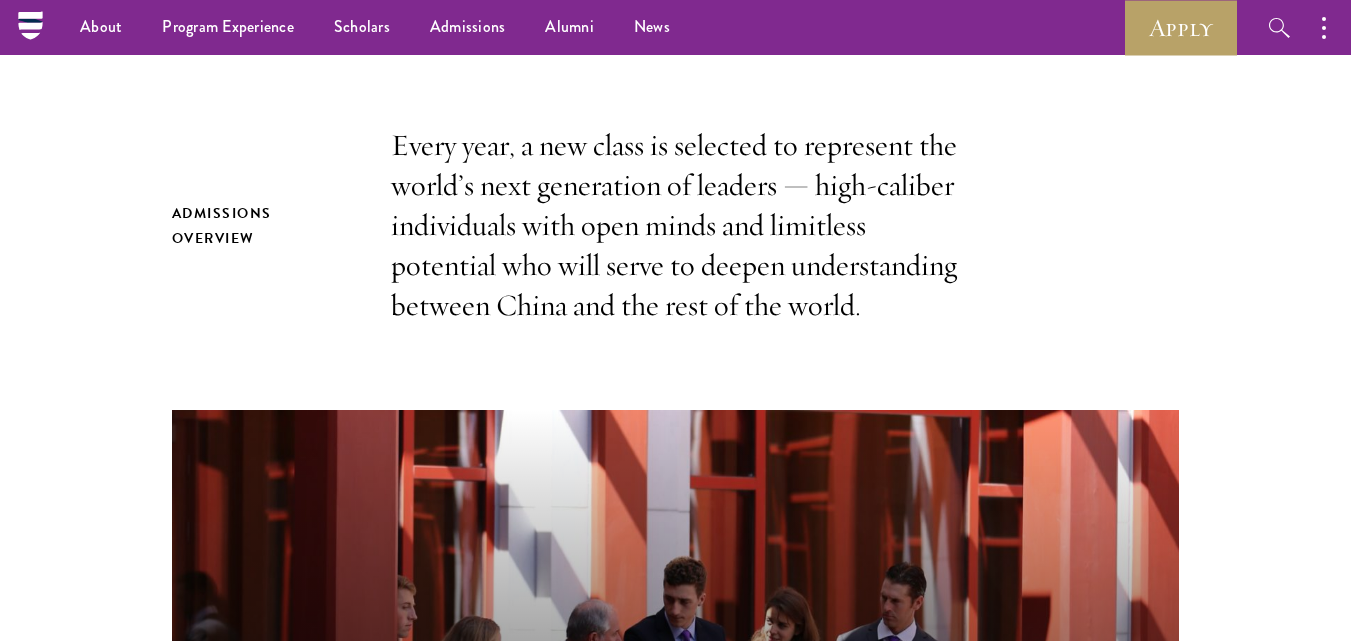 scroll, scrollTop: 0, scrollLeft: 0, axis: both 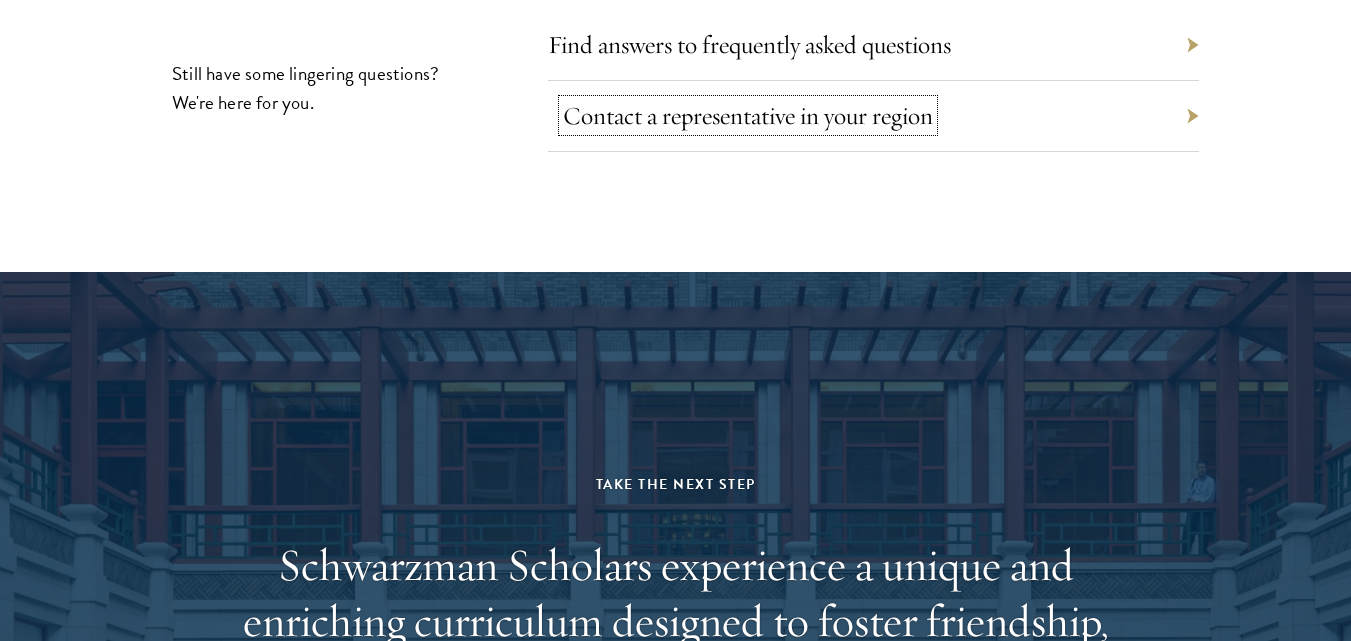 click on "Contact a representative in your region" at bounding box center [873, 116] 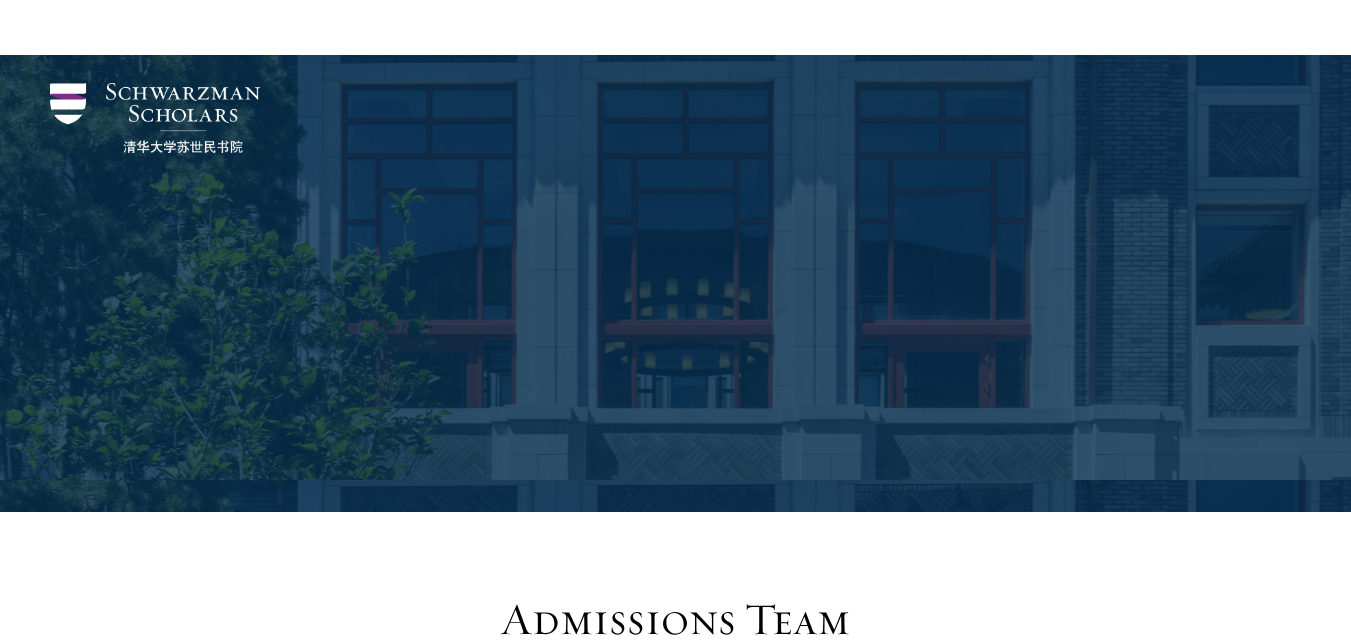 scroll, scrollTop: 539, scrollLeft: 0, axis: vertical 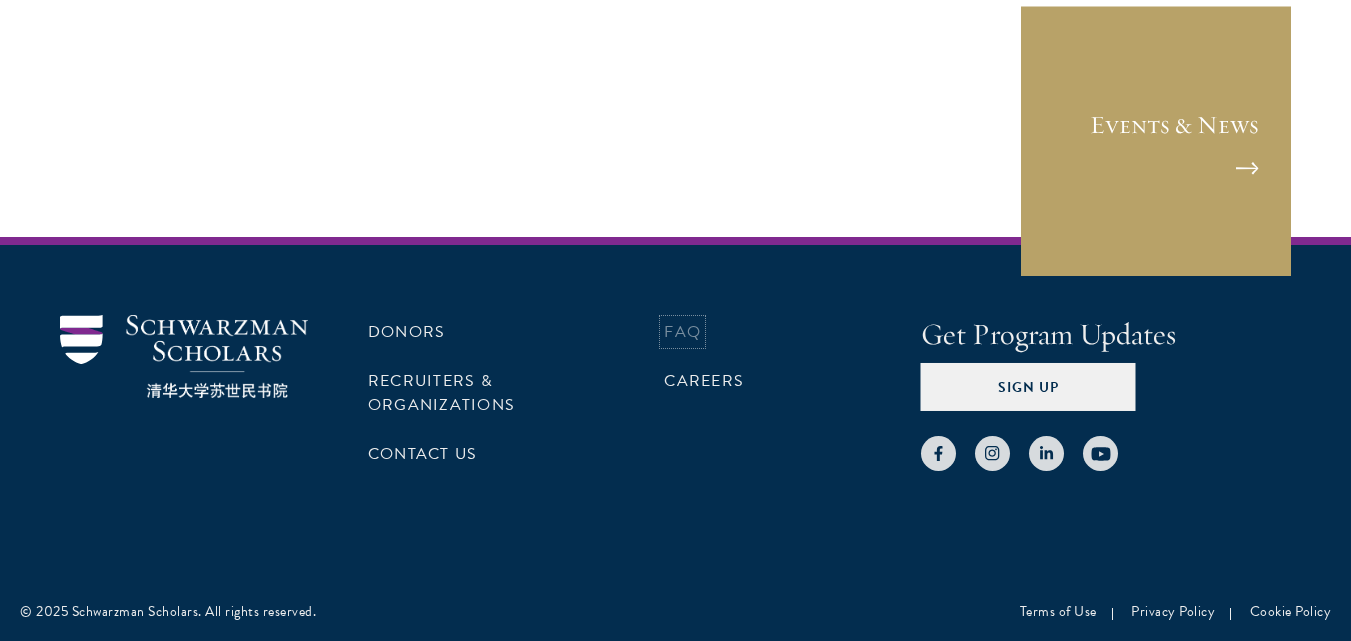click on "FAQ" at bounding box center [682, 332] 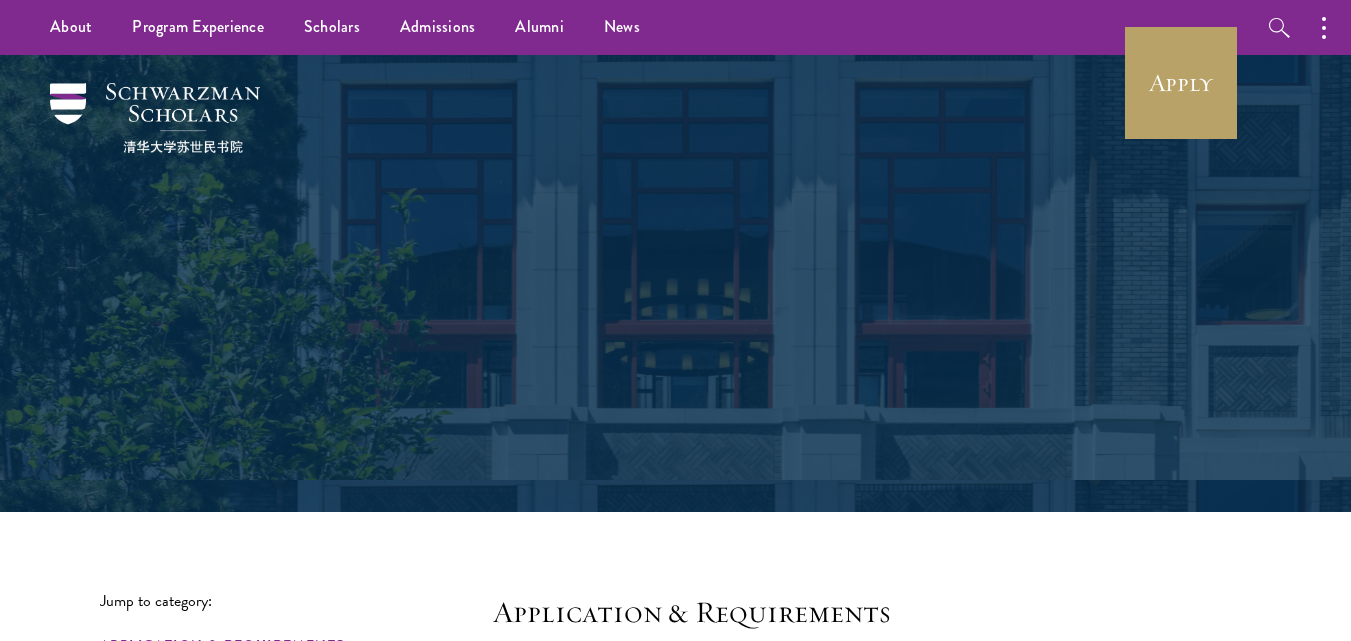 scroll, scrollTop: 0, scrollLeft: 0, axis: both 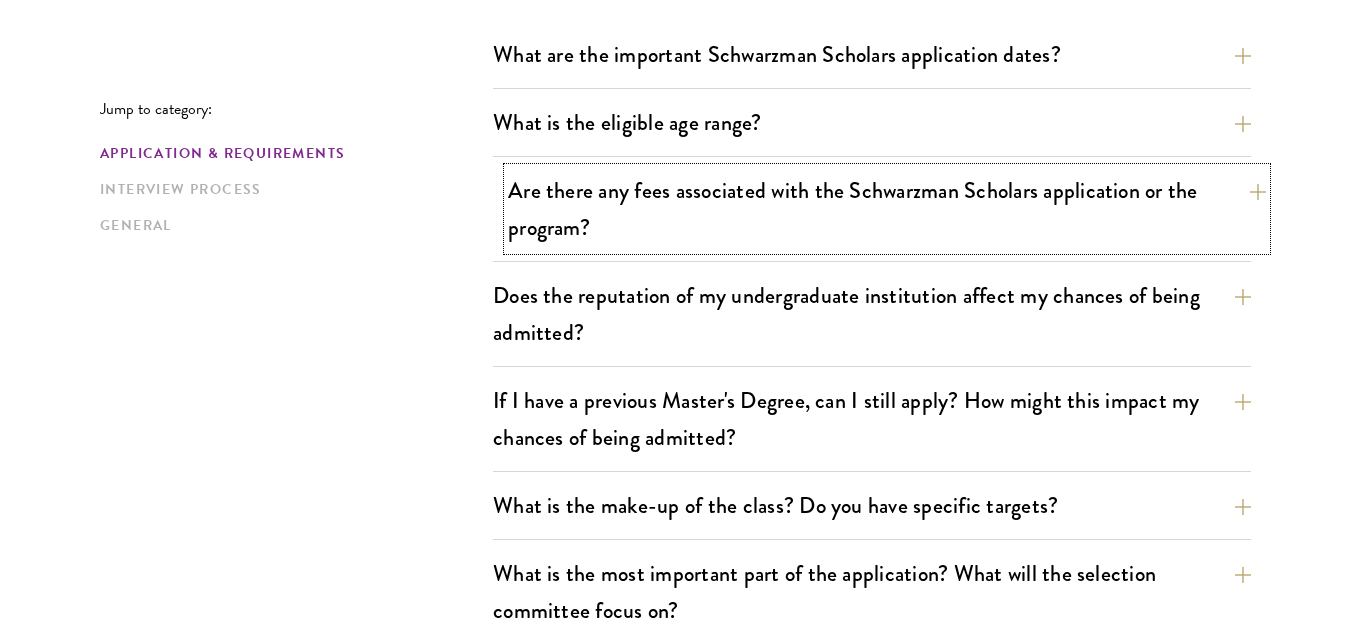 click on "Are there any fees associated with the Schwarzman Scholars application or the program?" at bounding box center [887, 209] 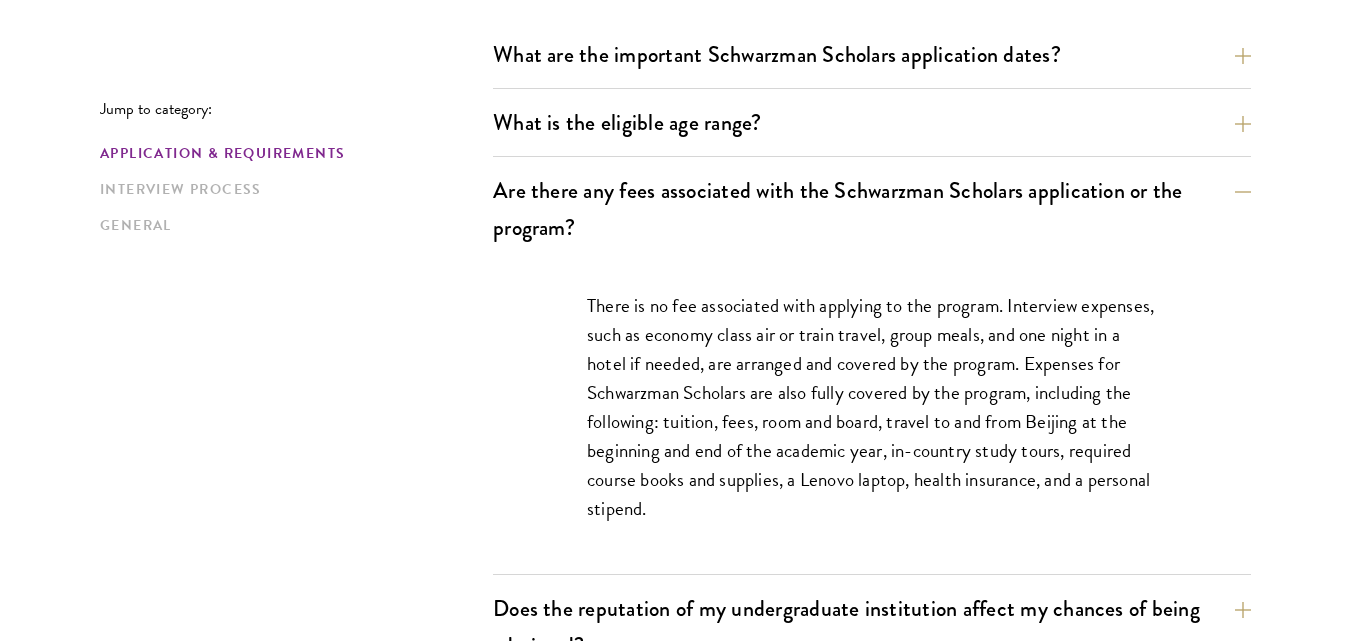 click on "There is no fee associated with applying to the program. Interview expenses, such as economy class air or train travel, group meals, and one night in a hotel if needed, are arranged and covered by the program. Expenses for Schwarzman Scholars are also fully covered by the program, including the following: tuition, fees, room and board, travel to and from Beijing at the beginning and end of the academic year, in-country study tours, required course books and supplies, a Lenovo laptop, health insurance, and a personal stipend." at bounding box center [872, 407] 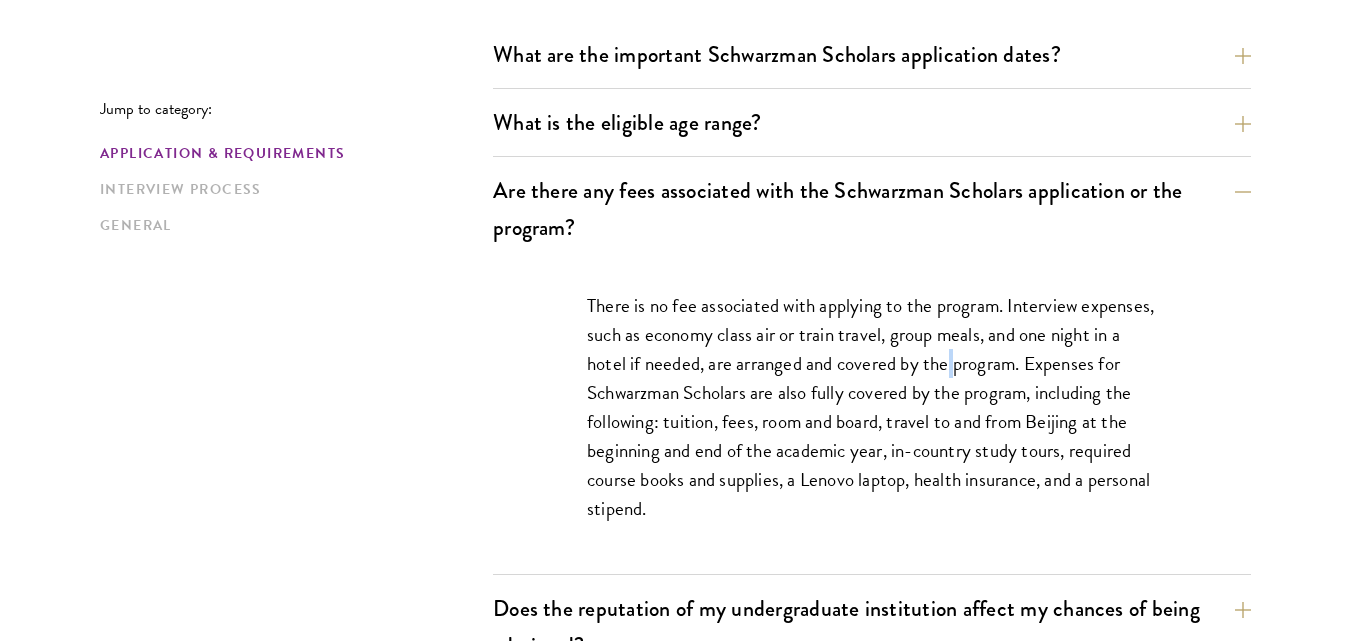 click on "There is no fee associated with applying to the program. Interview expenses, such as economy class air or train travel, group meals, and one night in a hotel if needed, are arranged and covered by the program. Expenses for Schwarzman Scholars are also fully covered by the program, including the following: tuition, fees, room and board, travel to and from Beijing at the beginning and end of the academic year, in-country study tours, required course books and supplies, a Lenovo laptop, health insurance, and a personal stipend." at bounding box center [872, 407] 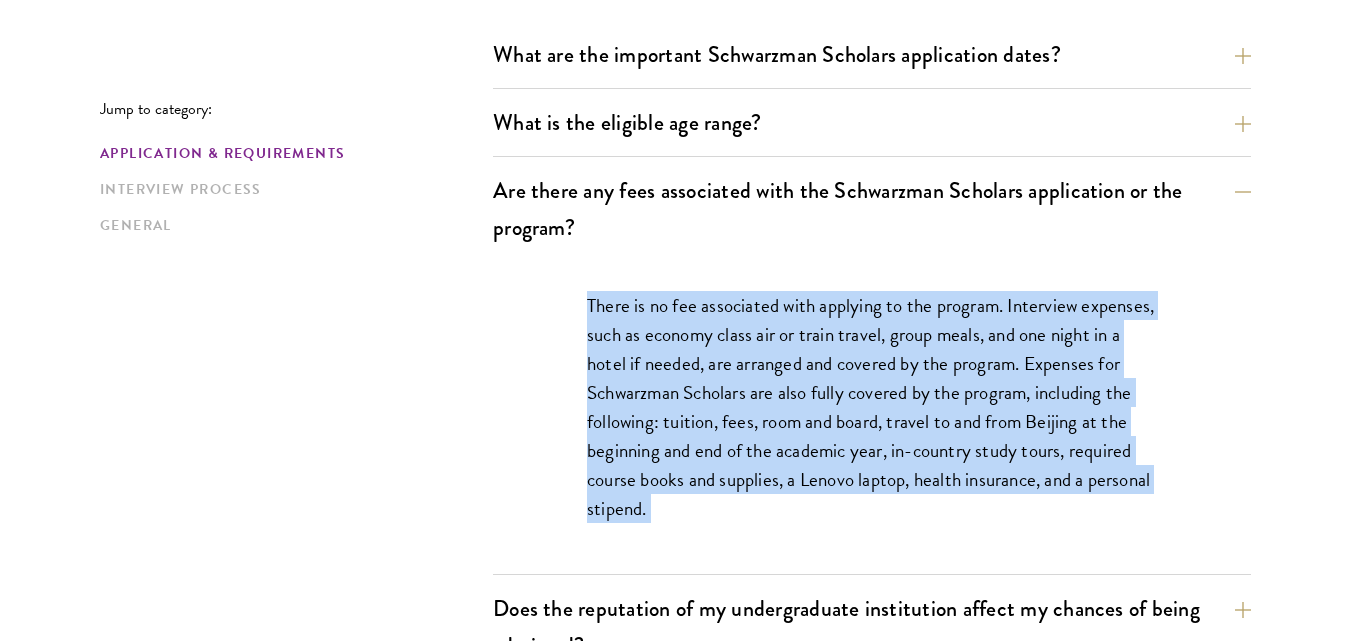 click on "There is no fee associated with applying to the program. Interview expenses, such as economy class air or train travel, group meals, and one night in a hotel if needed, are arranged and covered by the program. Expenses for Schwarzman Scholars are also fully covered by the program, including the following: tuition, fees, room and board, travel to and from Beijing at the beginning and end of the academic year, in-country study tours, required course books and supplies, a Lenovo laptop, health insurance, and a personal stipend." at bounding box center [872, 407] 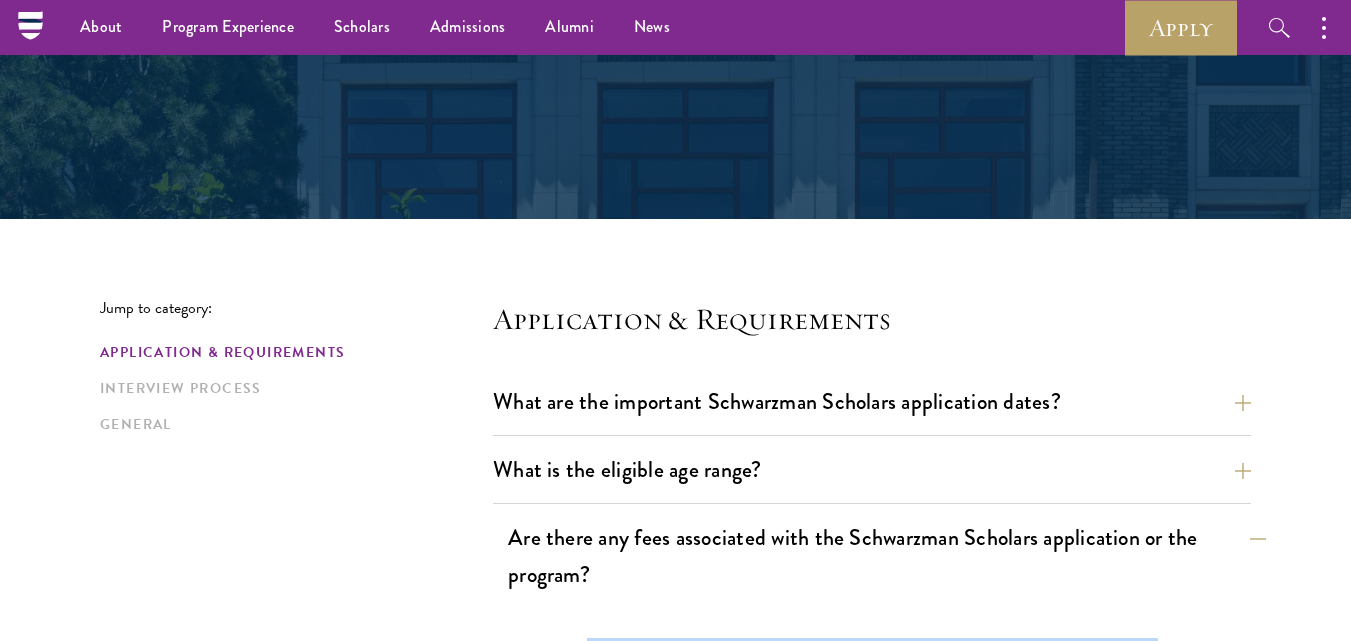 scroll, scrollTop: 0, scrollLeft: 0, axis: both 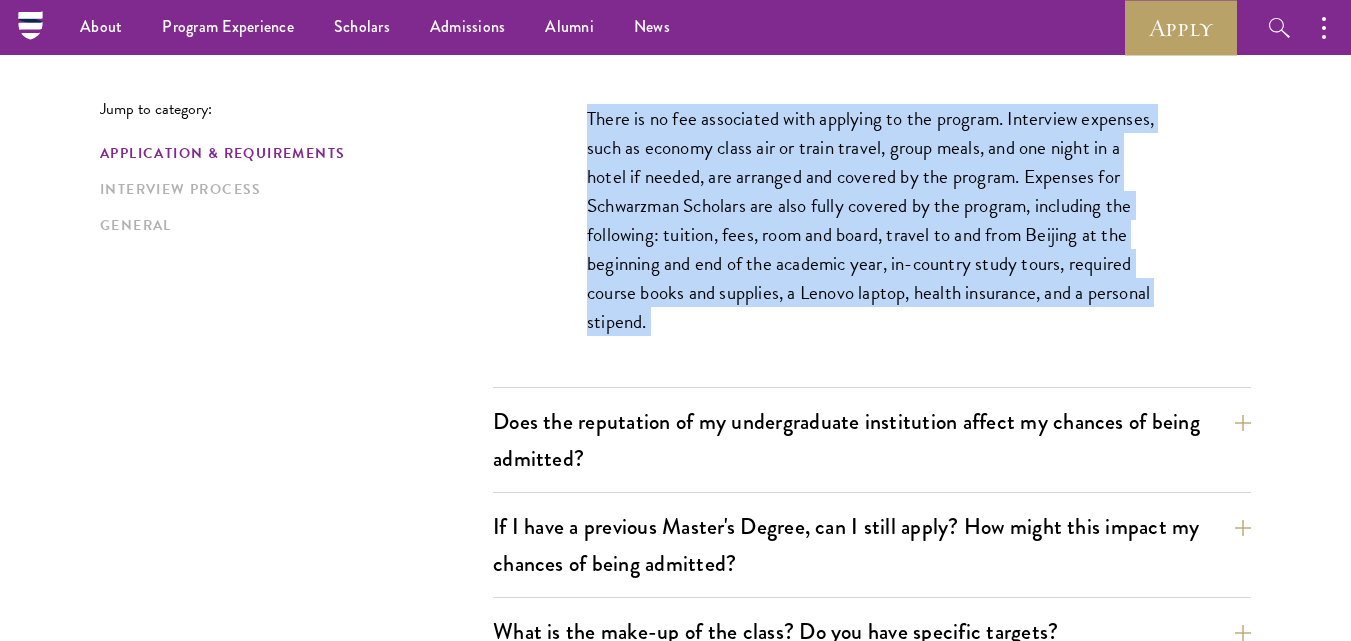 drag, startPoint x: 473, startPoint y: 239, endPoint x: 383, endPoint y: 318, distance: 119.753914 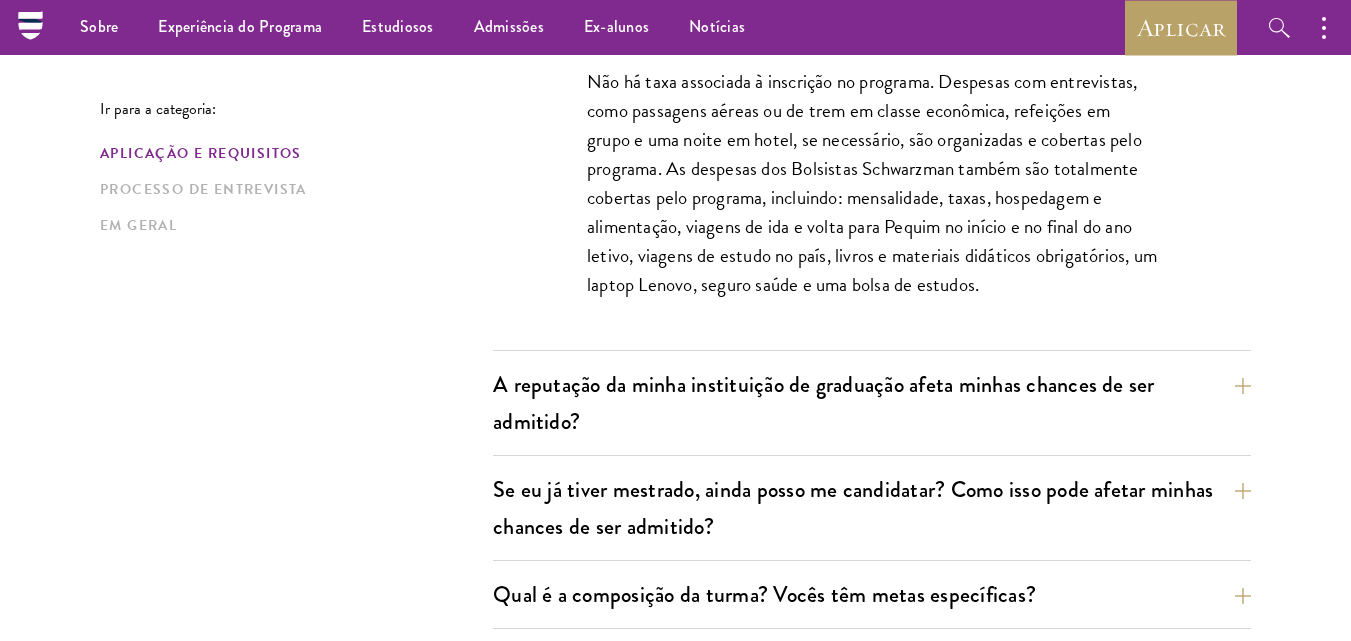 scroll, scrollTop: 724, scrollLeft: 0, axis: vertical 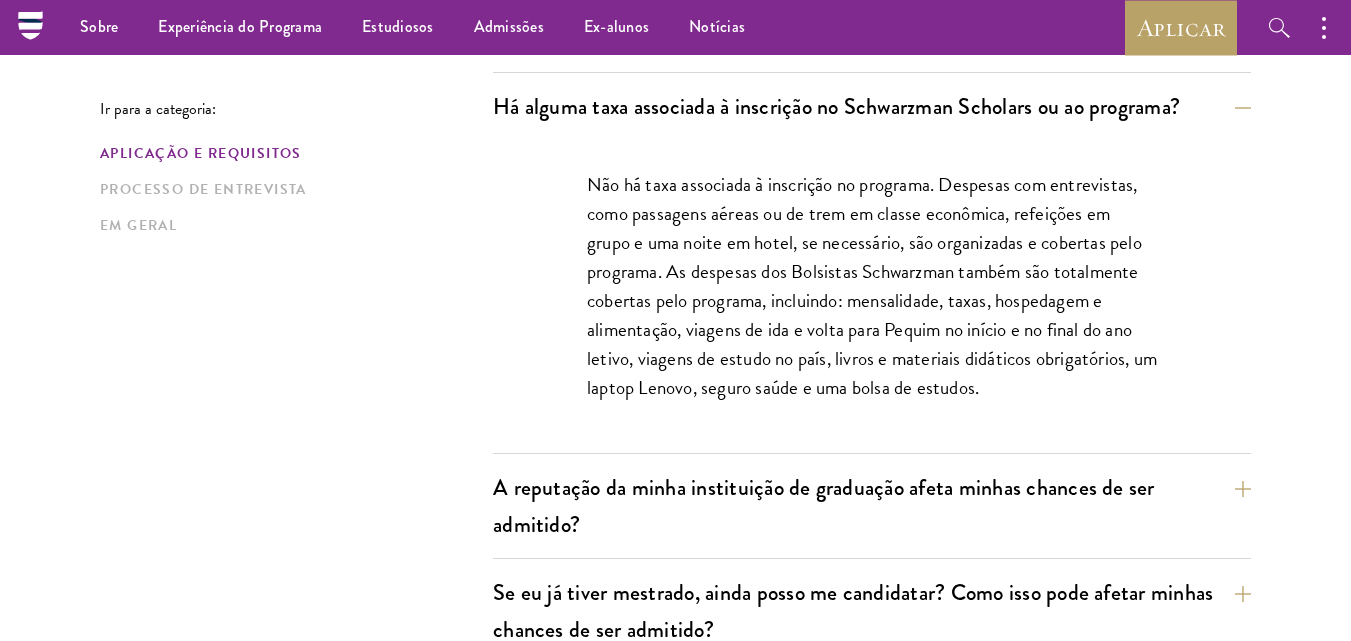 click on "Não há taxa associada à inscrição no programa. Despesas com entrevistas, como passagens aéreas ou de trem em classe econômica, refeições em grupo e uma noite em hotel, se necessário, são organizadas e cobertas pelo programa. As despesas dos Bolsistas Schwarzman também são totalmente cobertas pelo programa, incluindo: mensalidade, taxas, hospedagem e alimentação, viagens de ida e volta para Pequim no início e no final do ano letivo, viagens de estudo no país, livros e materiais didáticos obrigatórios, um laptop Lenovo, seguro saúde e uma bolsa de estudos." at bounding box center (872, 286) 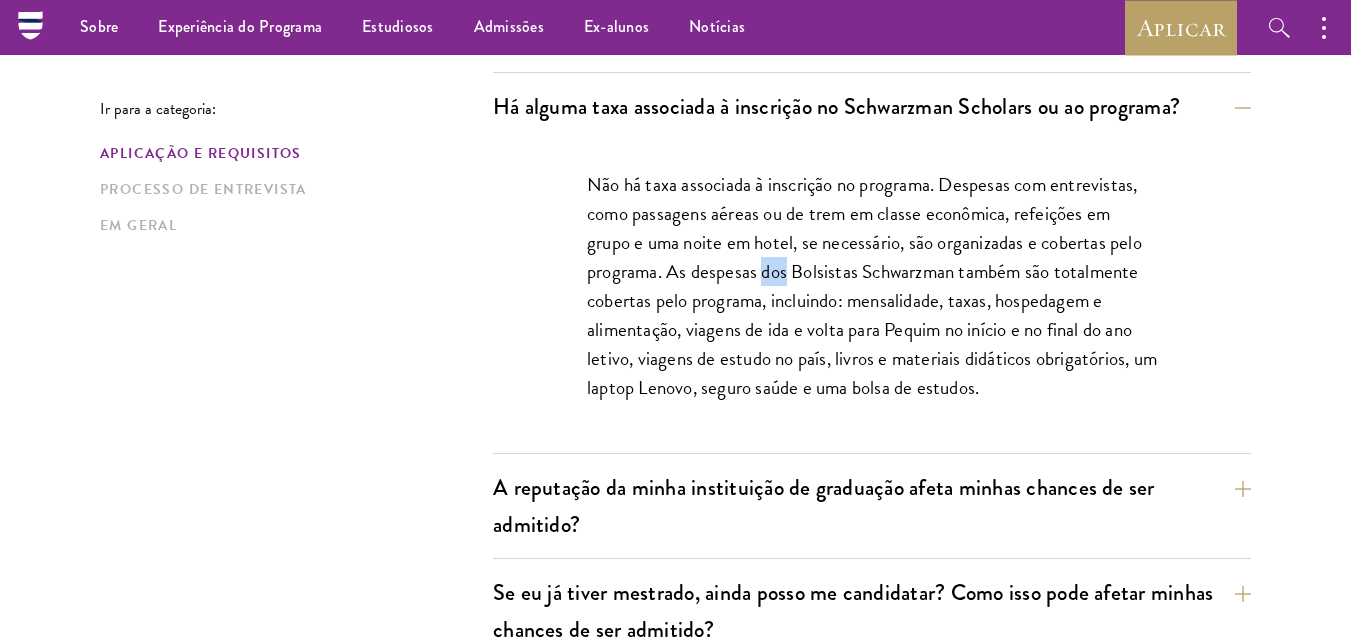 click on "Não há taxa associada à inscrição no programa. Despesas com entrevistas, como passagens aéreas ou de trem em classe econômica, refeições em grupo e uma noite em hotel, se necessário, são organizadas e cobertas pelo programa. As despesas dos Bolsistas Schwarzman também são totalmente cobertas pelo programa, incluindo: mensalidade, taxas, hospedagem e alimentação, viagens de ida e volta para Pequim no início e no final do ano letivo, viagens de estudo no país, livros e materiais didáticos obrigatórios, um laptop Lenovo, seguro saúde e uma bolsa de estudos." at bounding box center (872, 286) 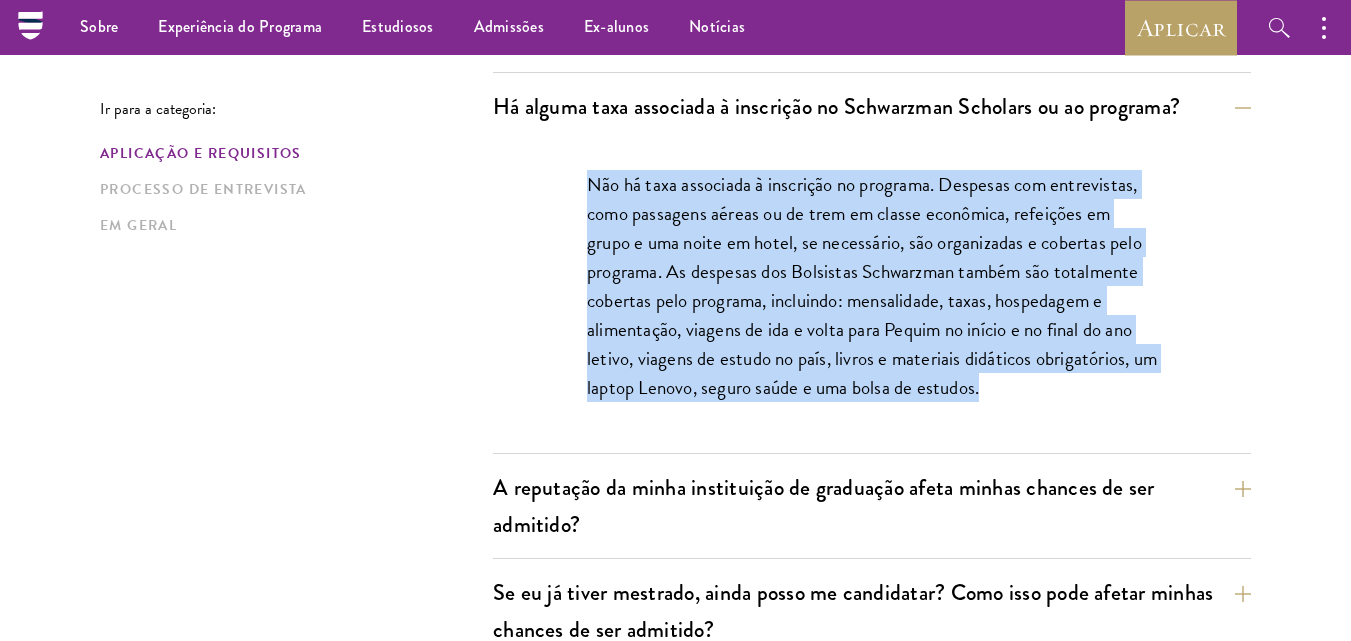 click on "Não há taxa associada à inscrição no programa. Despesas com entrevistas, como passagens aéreas ou de trem em classe econômica, refeições em grupo e uma noite em hotel, se necessário, são organizadas e cobertas pelo programa. As despesas dos Bolsistas Schwarzman também são totalmente cobertas pelo programa, incluindo: mensalidade, taxas, hospedagem e alimentação, viagens de ida e volta para Pequim no início e no final do ano letivo, viagens de estudo no país, livros e materiais didáticos obrigatórios, um laptop Lenovo, seguro saúde e uma bolsa de estudos." at bounding box center [872, 286] 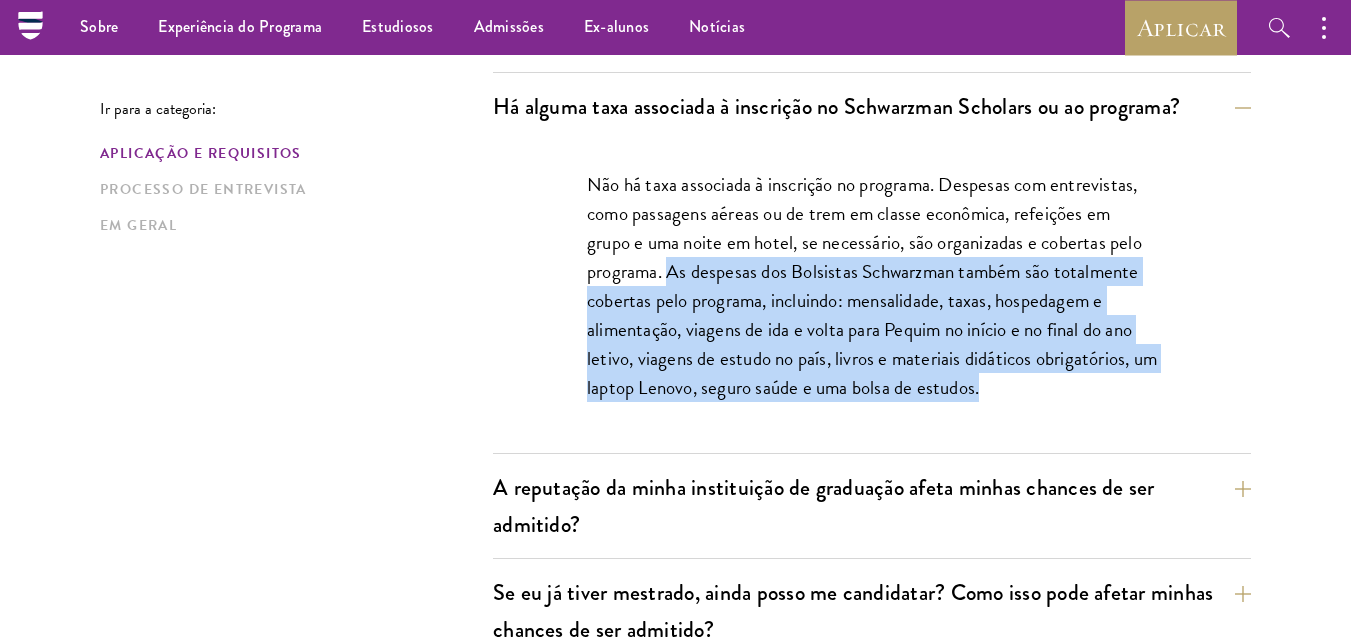 drag, startPoint x: 1026, startPoint y: 381, endPoint x: 671, endPoint y: 272, distance: 371.35696 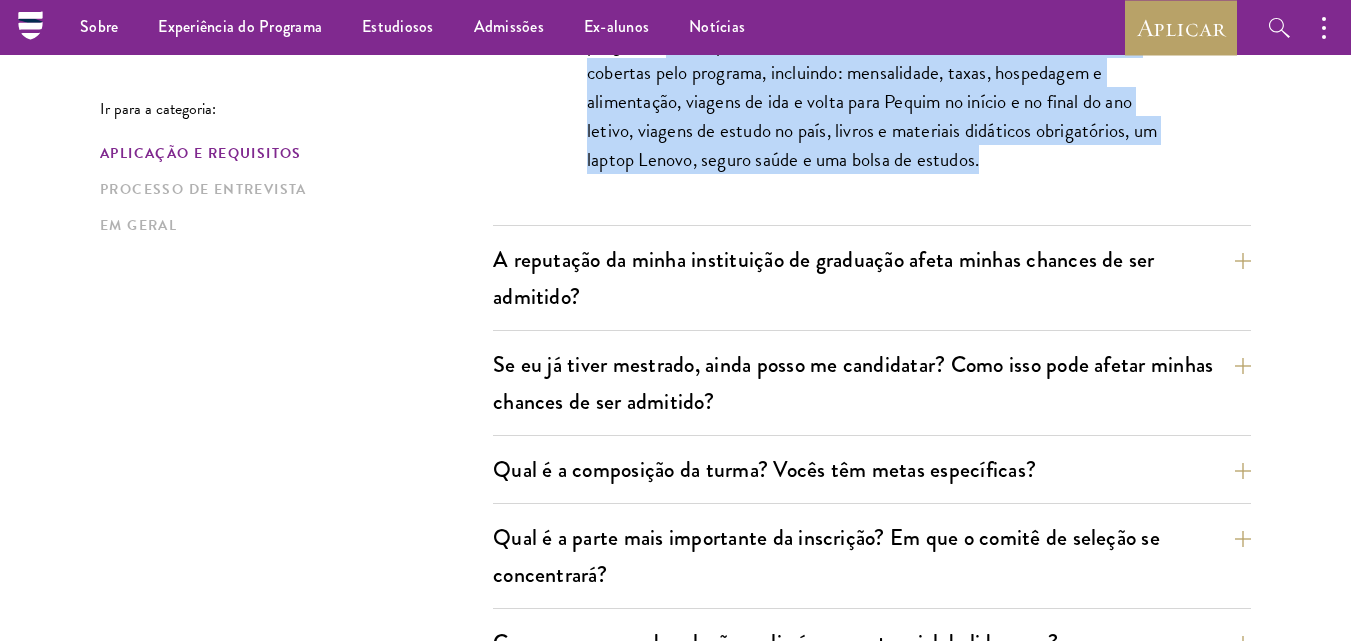 scroll, scrollTop: 951, scrollLeft: 0, axis: vertical 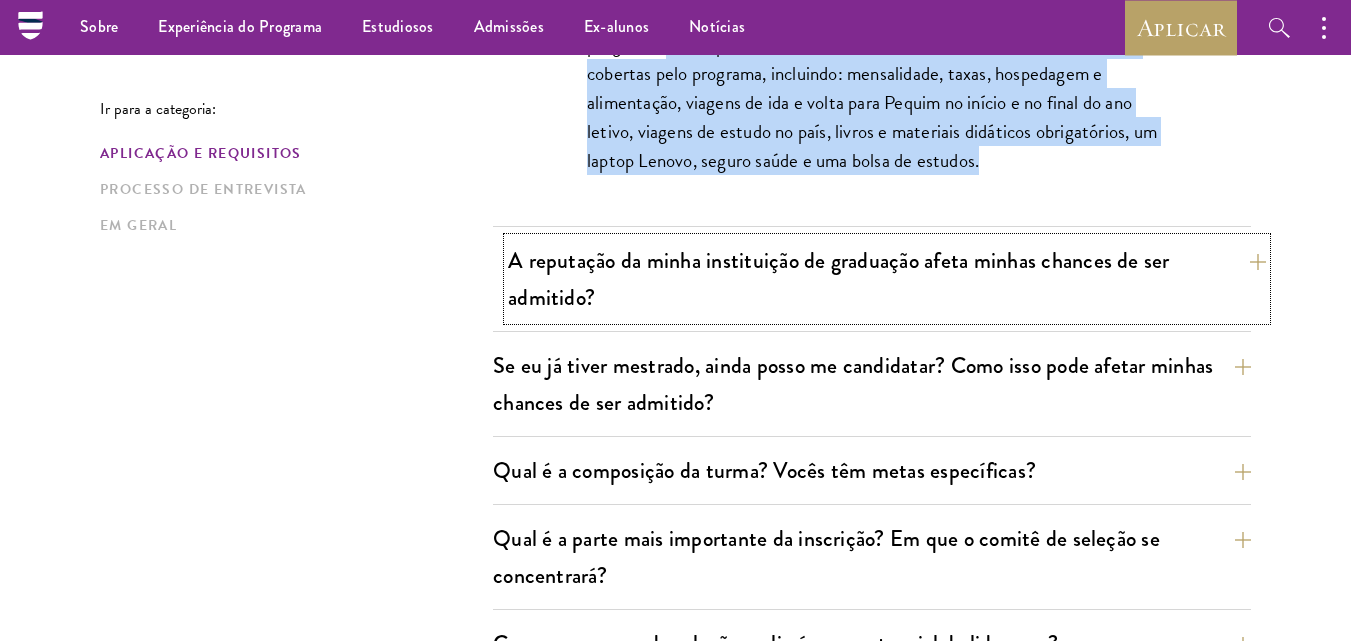 click on "A reputação da minha instituição de graduação afeta minhas chances de ser admitido?" at bounding box center (887, 279) 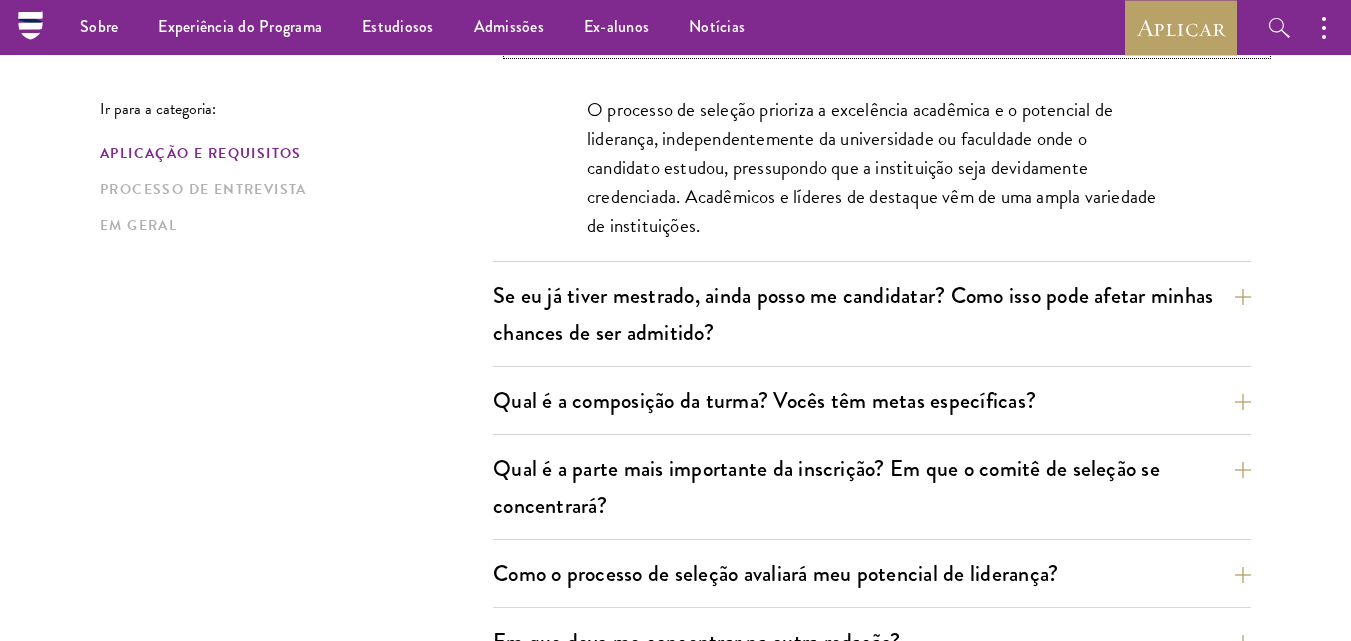 scroll, scrollTop: 903, scrollLeft: 0, axis: vertical 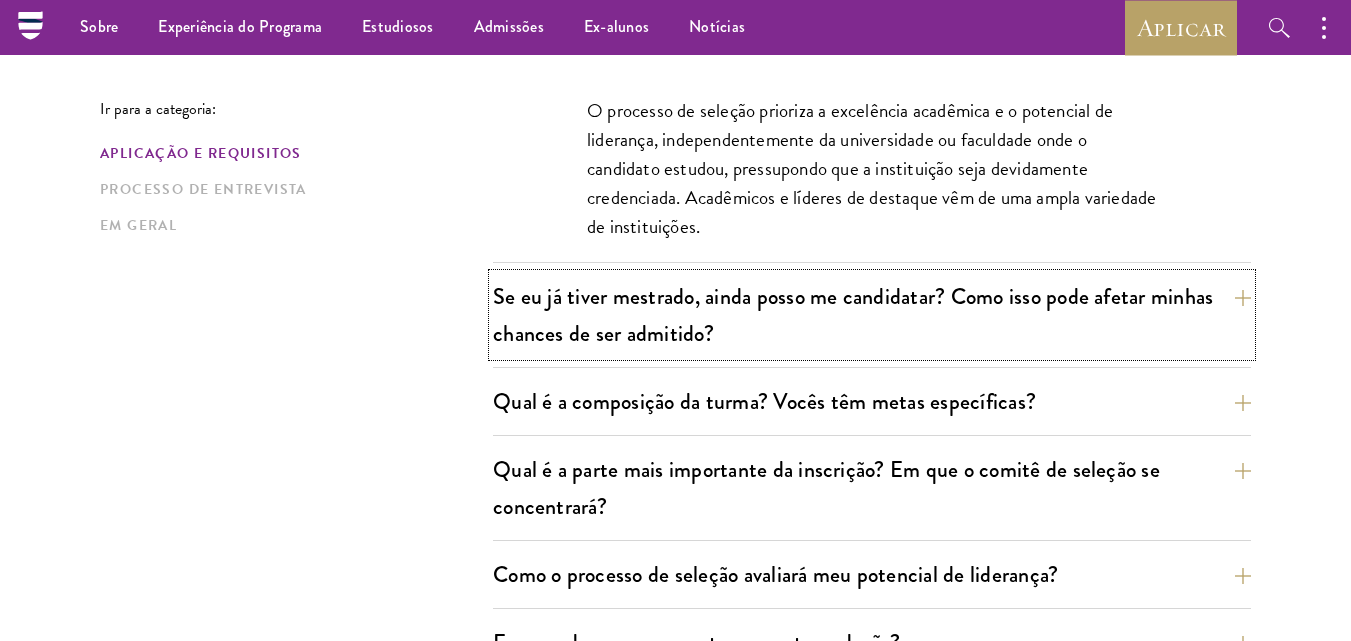 click on "Se eu já tiver mestrado, ainda posso me candidatar? Como isso pode afetar minhas chances de ser admitido?" at bounding box center (853, 315) 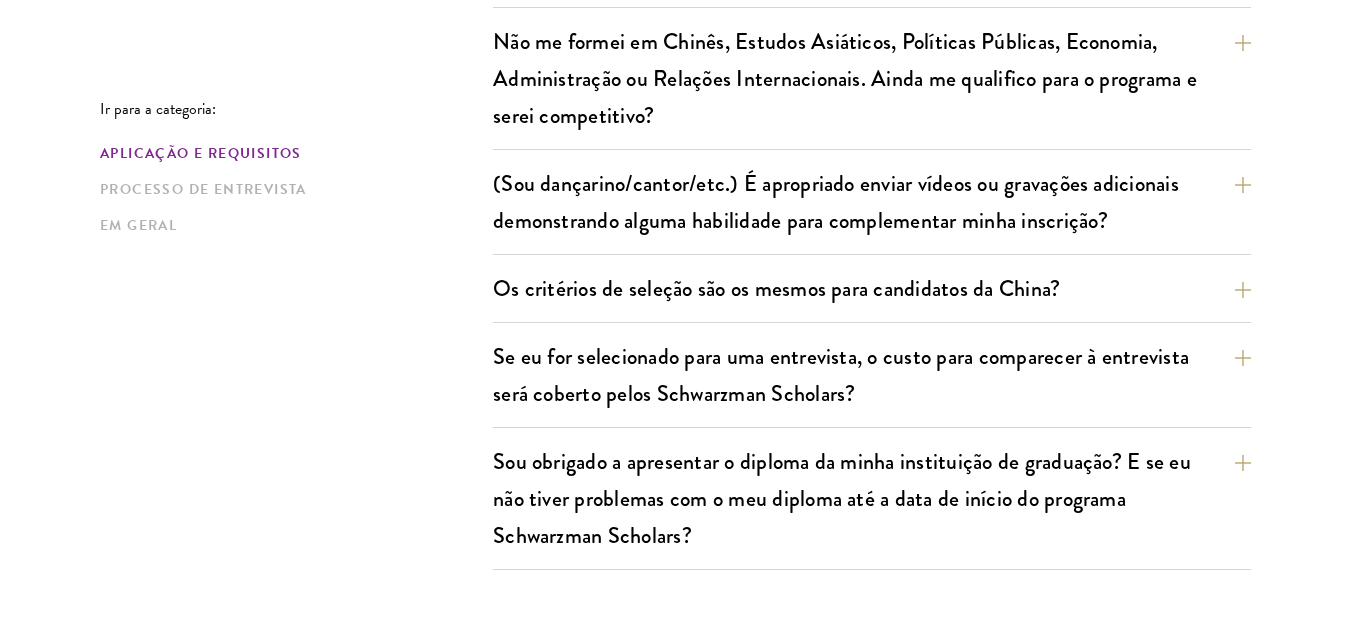 scroll, scrollTop: 1971, scrollLeft: 0, axis: vertical 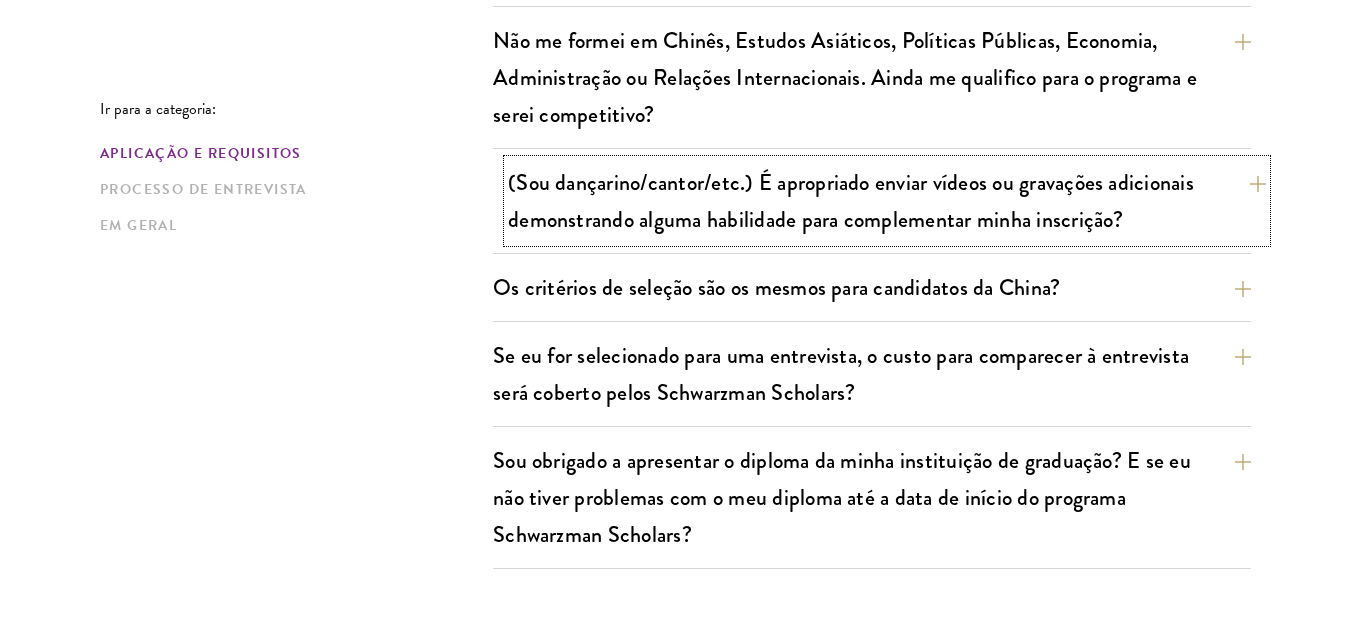 click on "(Sou dançarino/cantor/etc.) É apropriado enviar vídeos ou gravações adicionais demonstrando alguma habilidade para complementar minha inscrição?" at bounding box center (851, 201) 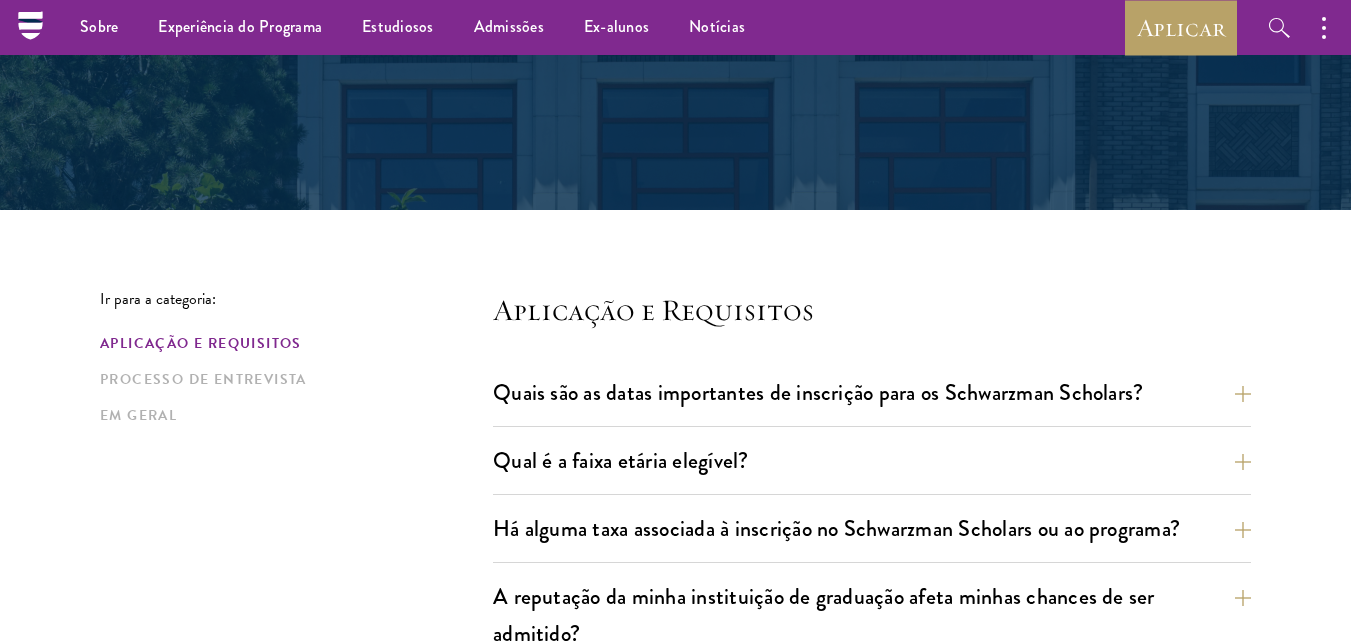scroll, scrollTop: 0, scrollLeft: 0, axis: both 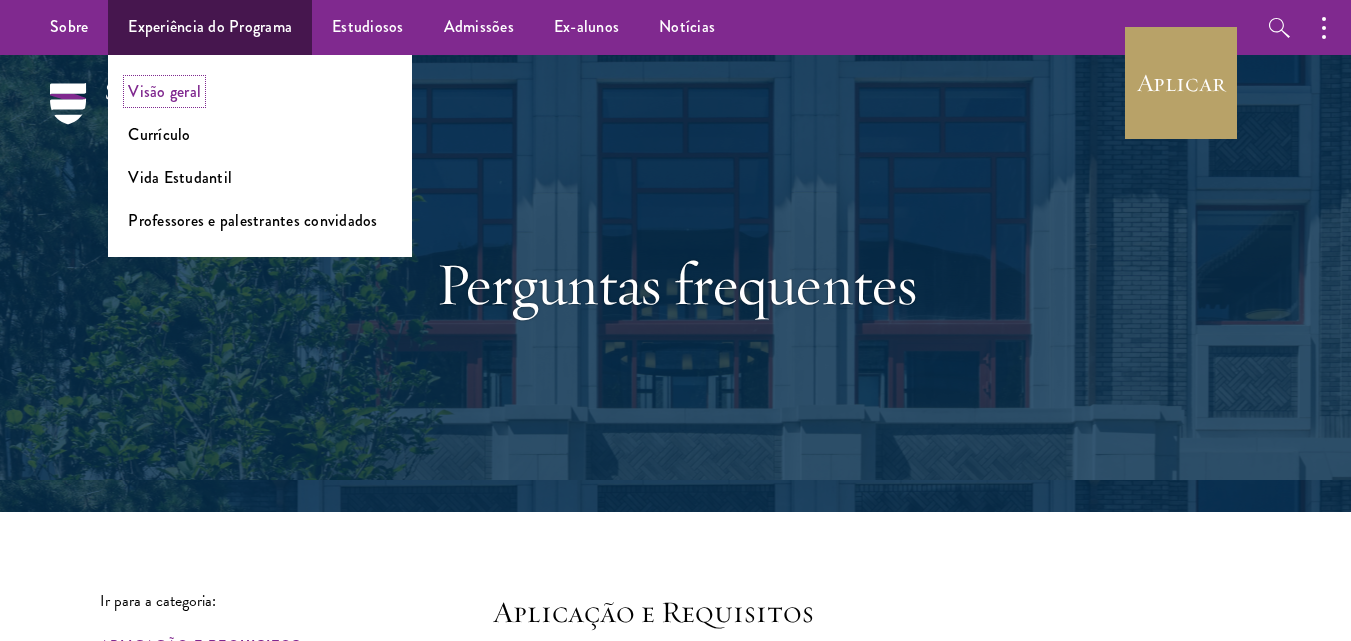 click on "Visão geral" at bounding box center [164, 91] 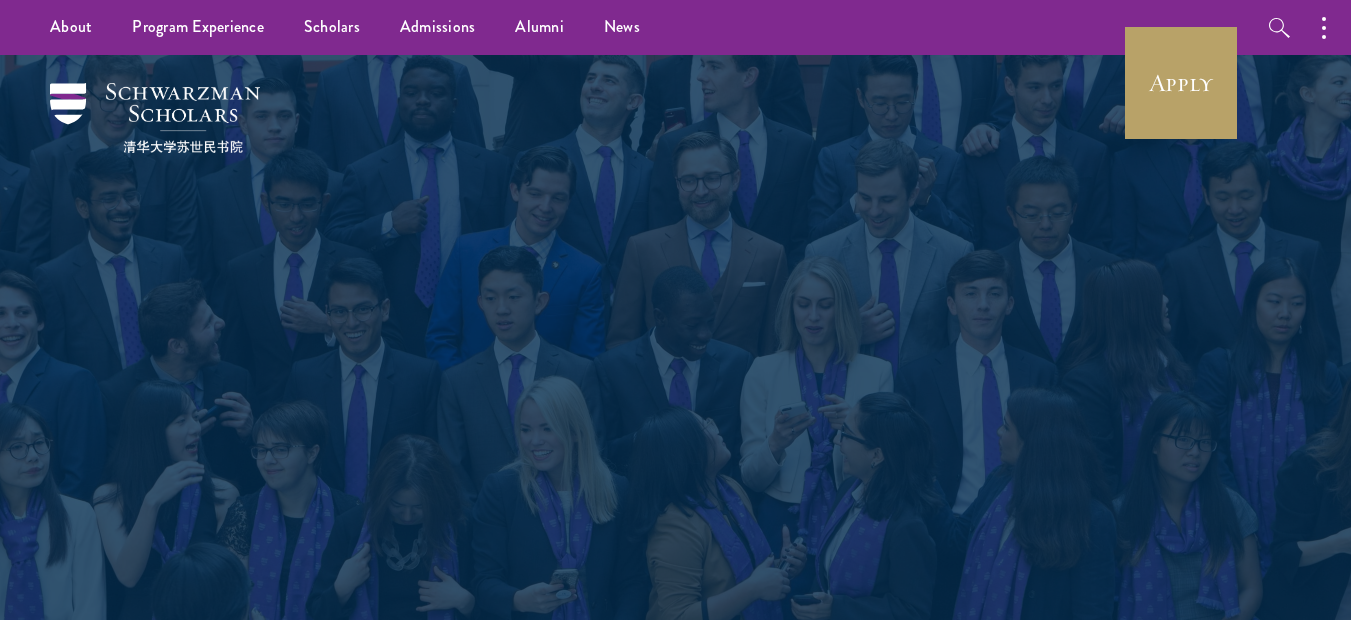scroll, scrollTop: 0, scrollLeft: 0, axis: both 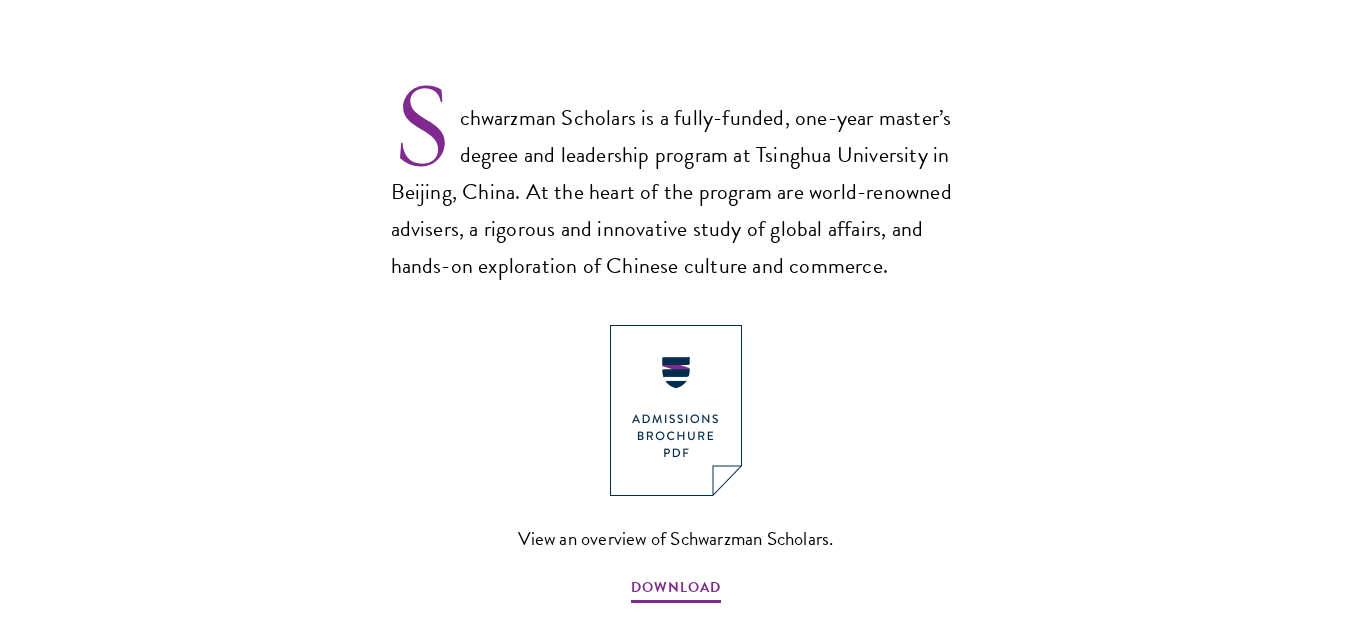 click on "Schwarzman Scholars is a fully-funded, one-year master’s degree and leadership program at Tsinghua University in Beijing, China. At the heart of the program are world-renowned advisers, a rigorous and innovative study of global affairs, and hands-on exploration of Chinese culture and commerce." at bounding box center (676, 176) 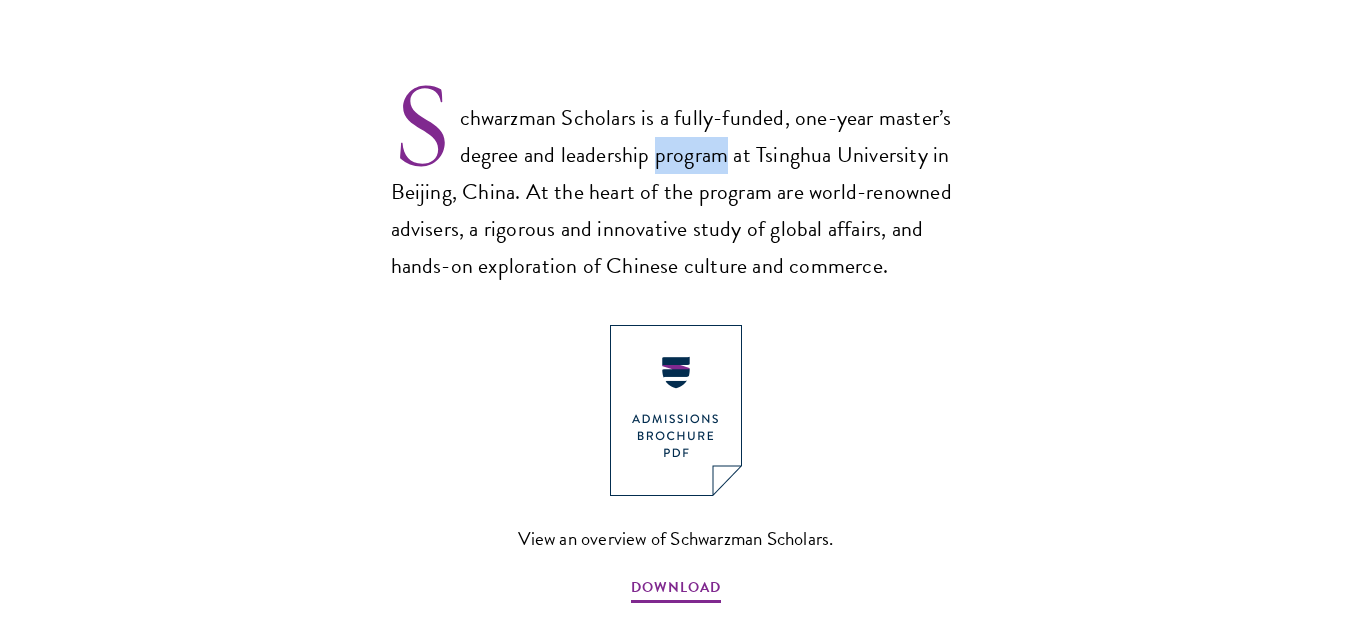 click on "Schwarzman Scholars is a fully-funded, one-year master’s degree and leadership program at Tsinghua University in Beijing, China. At the heart of the program are world-renowned advisers, a rigorous and innovative study of global affairs, and hands-on exploration of Chinese culture and commerce." at bounding box center [676, 176] 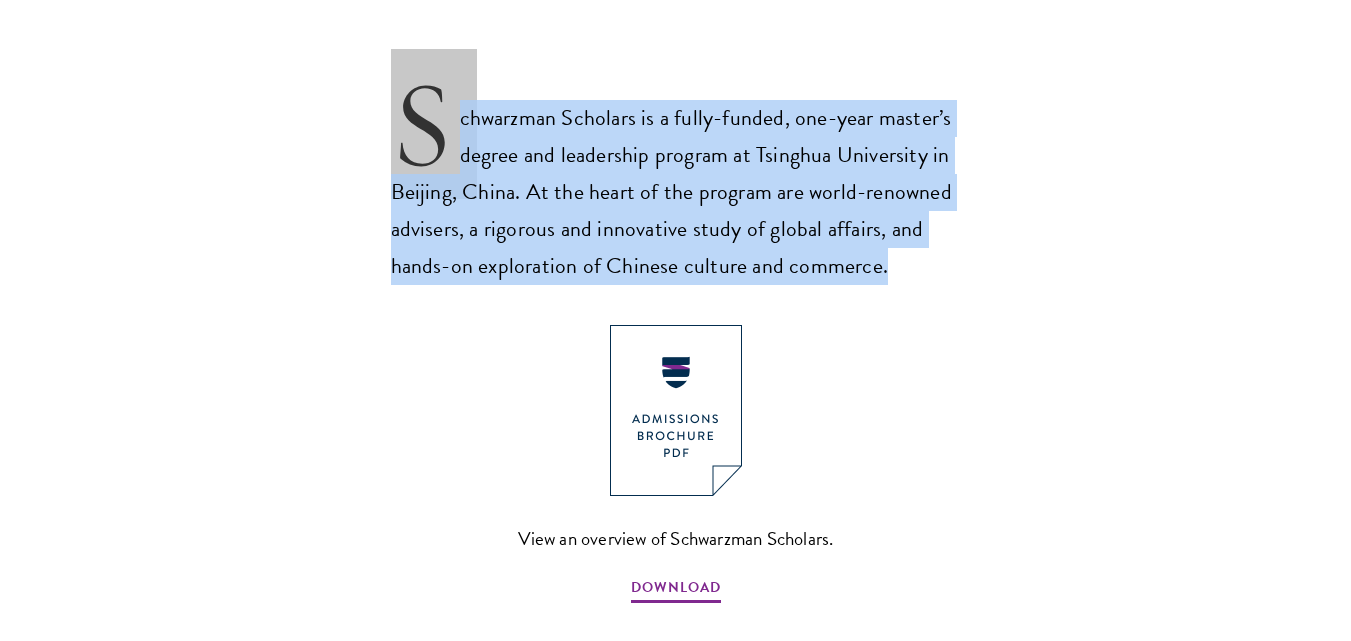 click on "Schwarzman Scholars is a fully-funded, one-year master’s degree and leadership program at Tsinghua University in Beijing, China. At the heart of the program are world-renowned advisers, a rigorous and innovative study of global affairs, and hands-on exploration of Chinese culture and commerce." at bounding box center [676, 176] 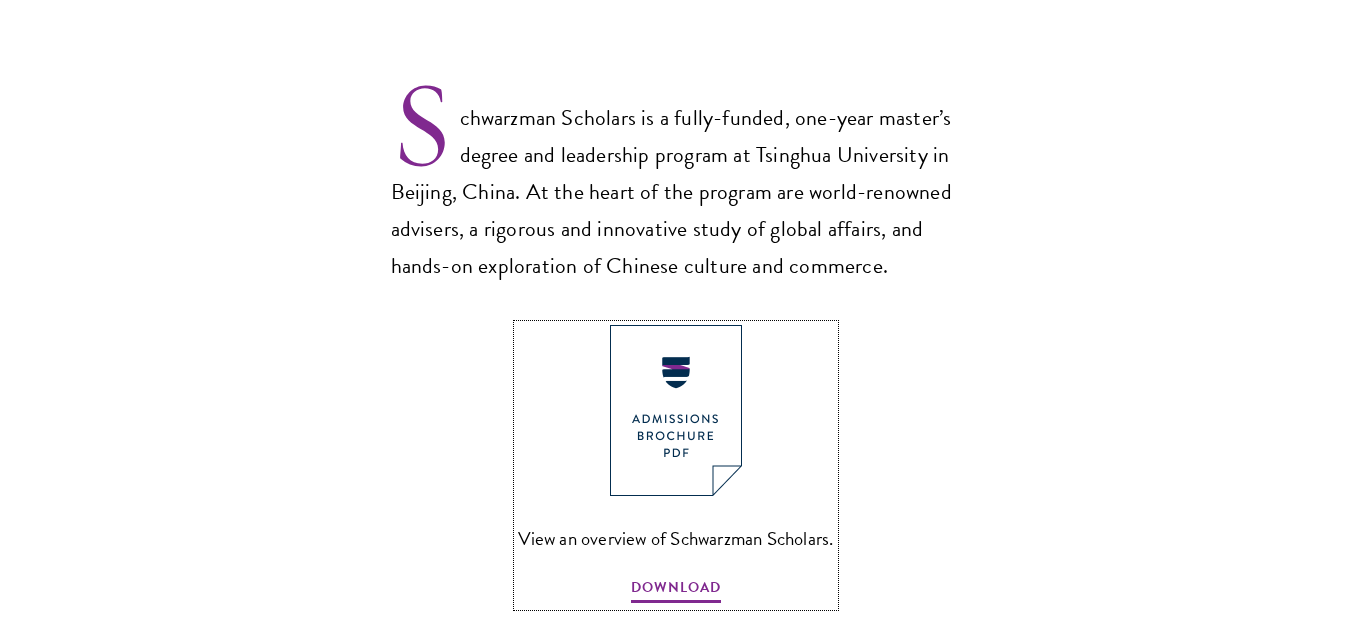 click at bounding box center (676, 410) 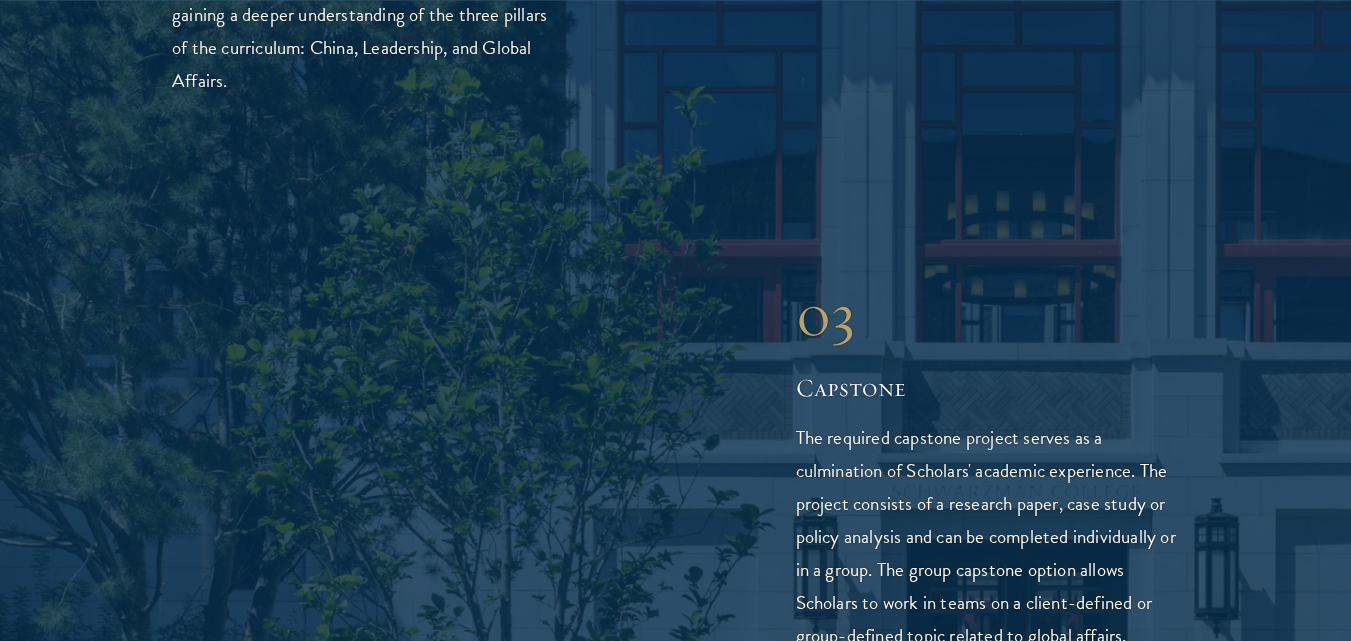 scroll, scrollTop: 4101, scrollLeft: 0, axis: vertical 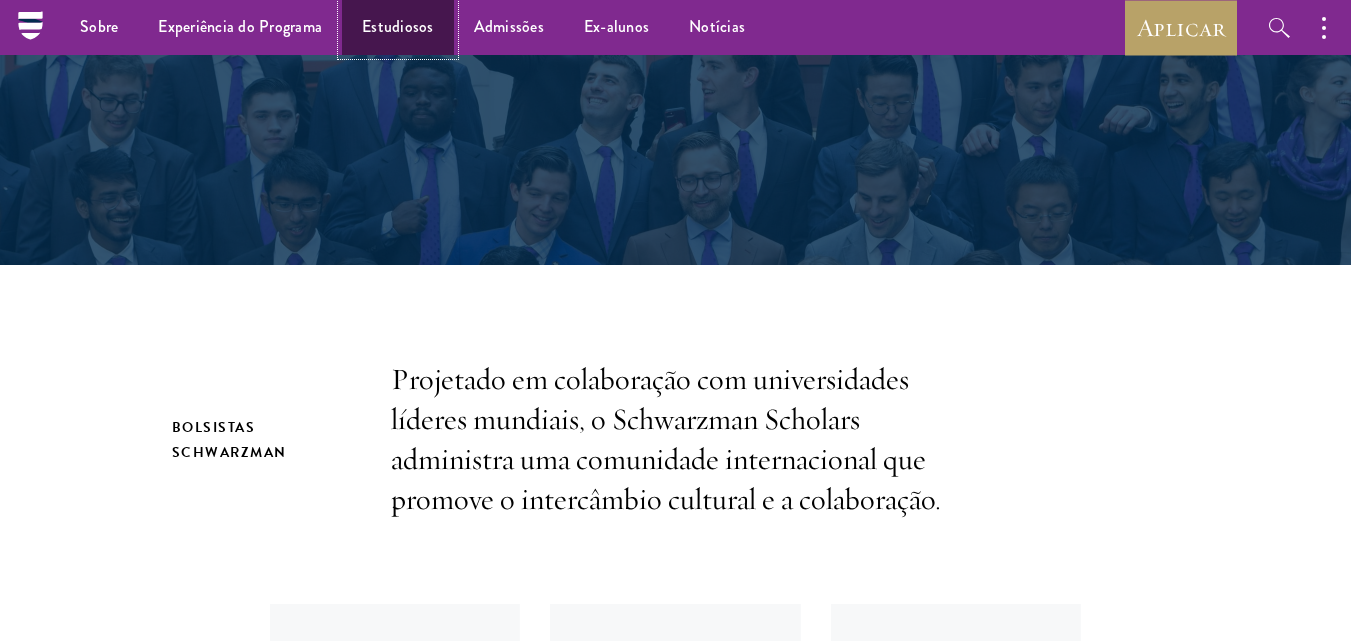 click on "Estudiosos" at bounding box center [398, 26] 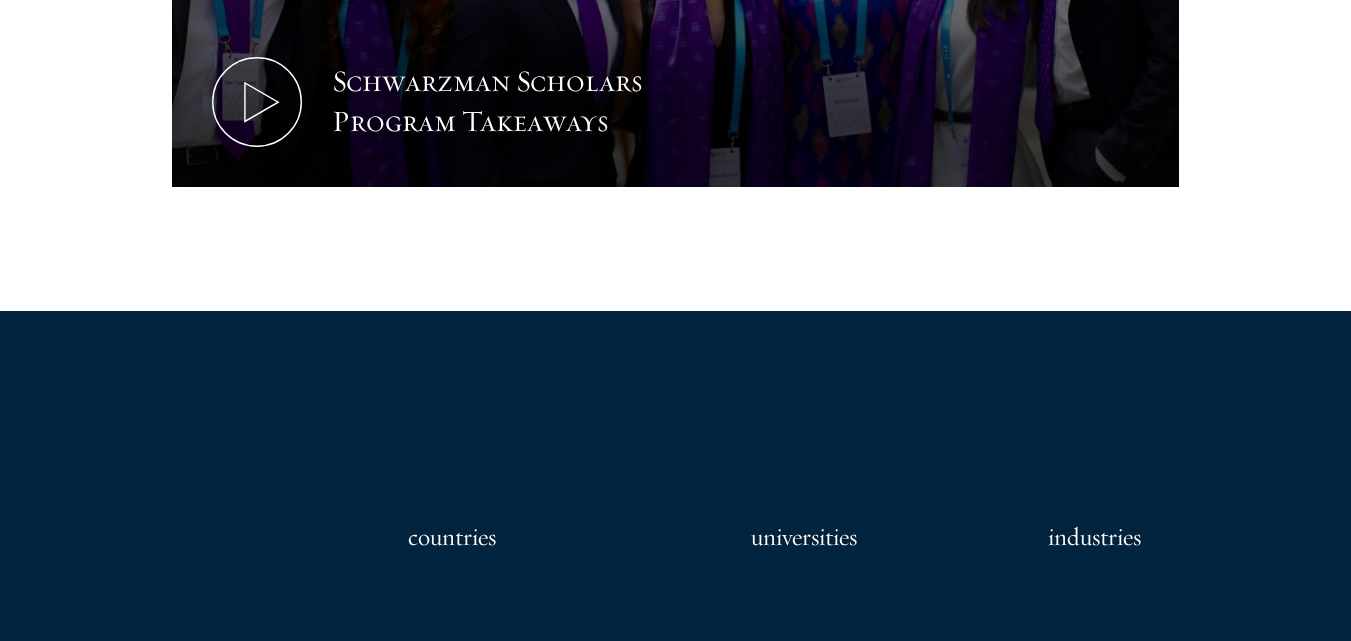 scroll, scrollTop: 1339, scrollLeft: 0, axis: vertical 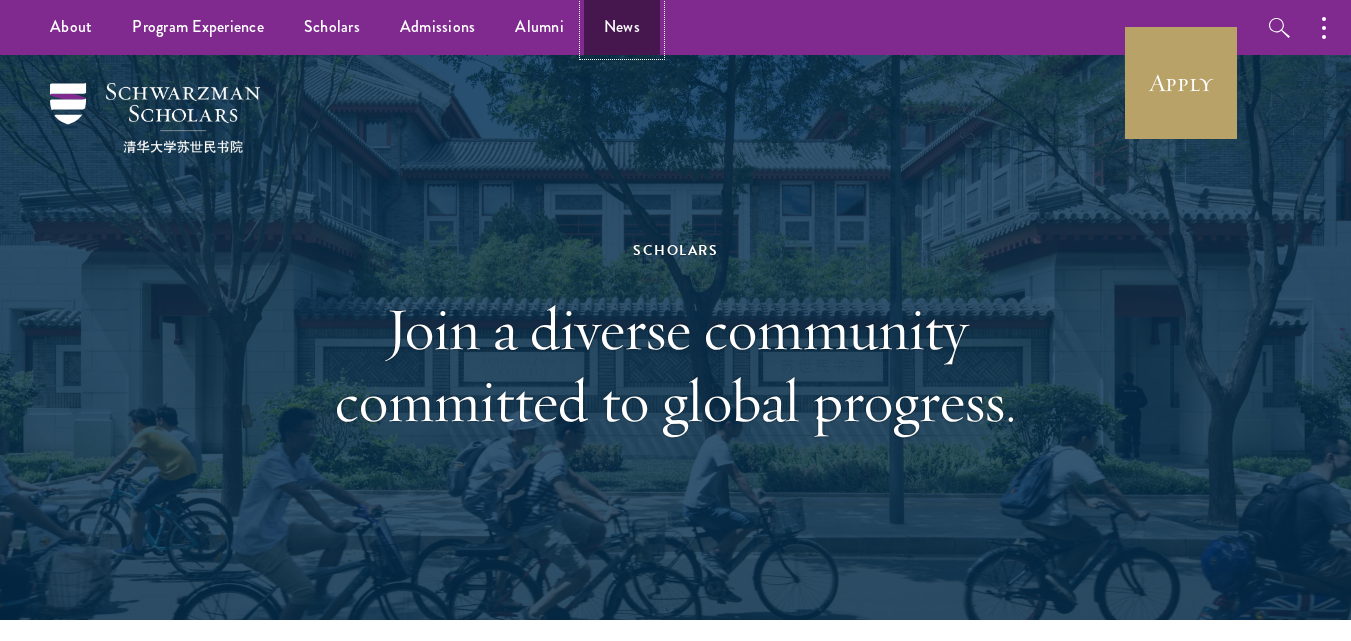 click on "News" at bounding box center [622, 27] 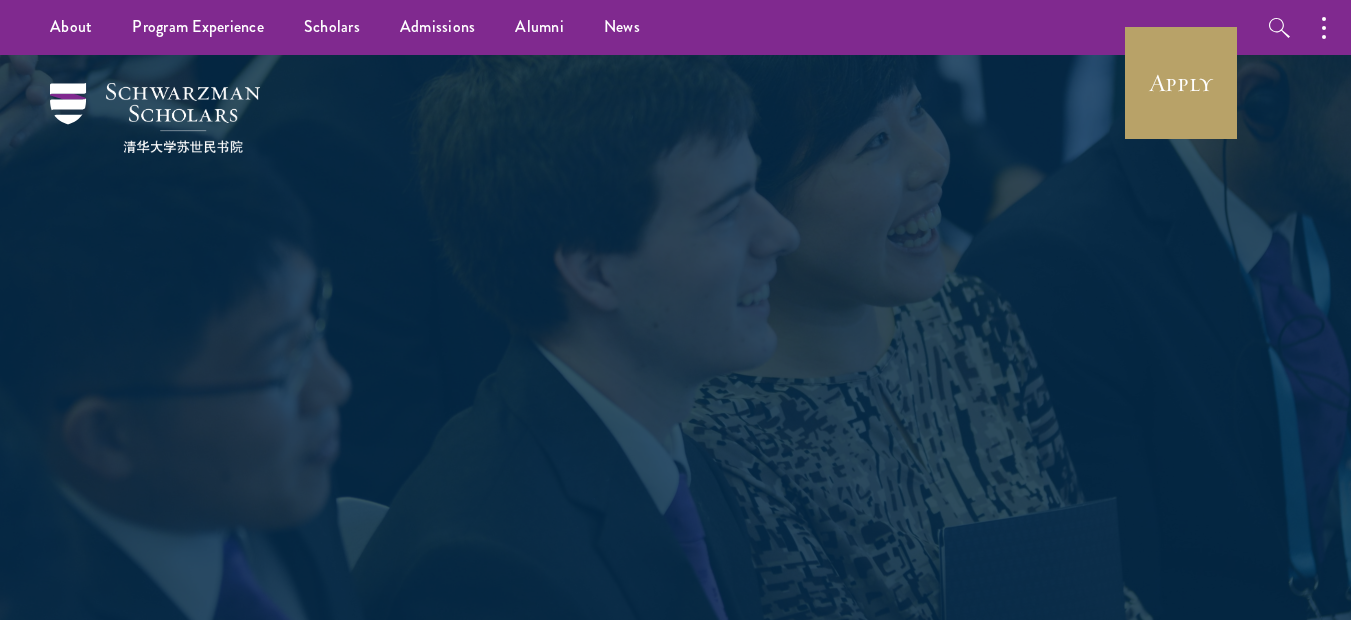scroll, scrollTop: 0, scrollLeft: 0, axis: both 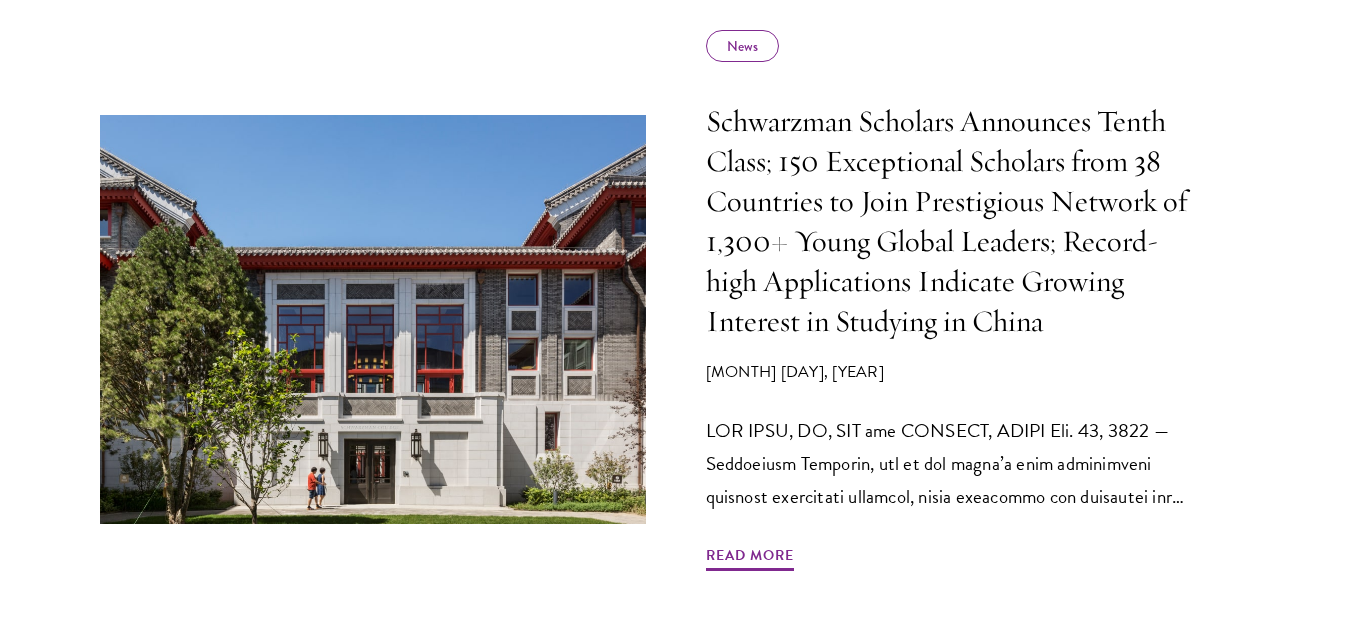 click on "Read the Latest
Keep up-to-date with Schwarzman Scholars and receive updates on the application process, curriculum, building and other program developments.
News
Schwarzman Scholars Announces Tenth Class; 150 Exceptional Scholars from 38 Countries to Join Prestigious Network of 1,300+ Young  Global Leaders; Record-high Applications Indicate Growing Interest in Studying in China
January 15, 2025
pressroom@schwarzmanscholars.org
Read More
All
Alumni
Experience
Leadership
News
Perspectives
Press Releases
Program Updates
Scholars
Sort:" at bounding box center (675, 1693) 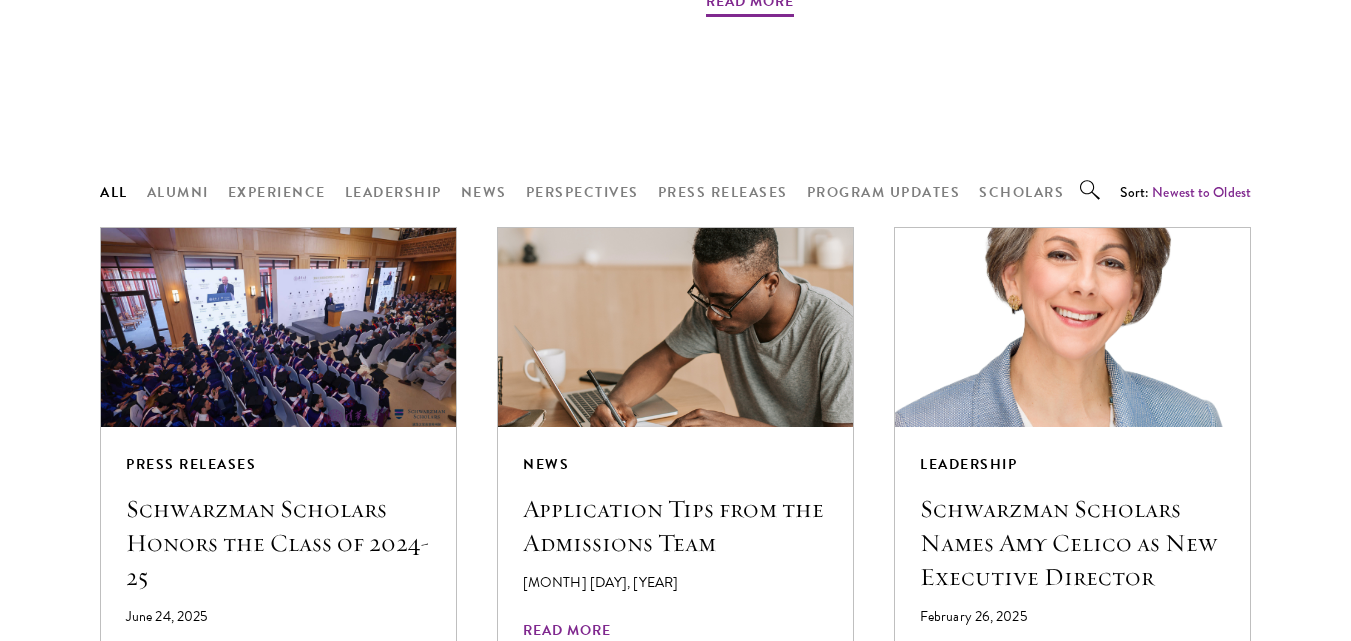 scroll, scrollTop: 1534, scrollLeft: 0, axis: vertical 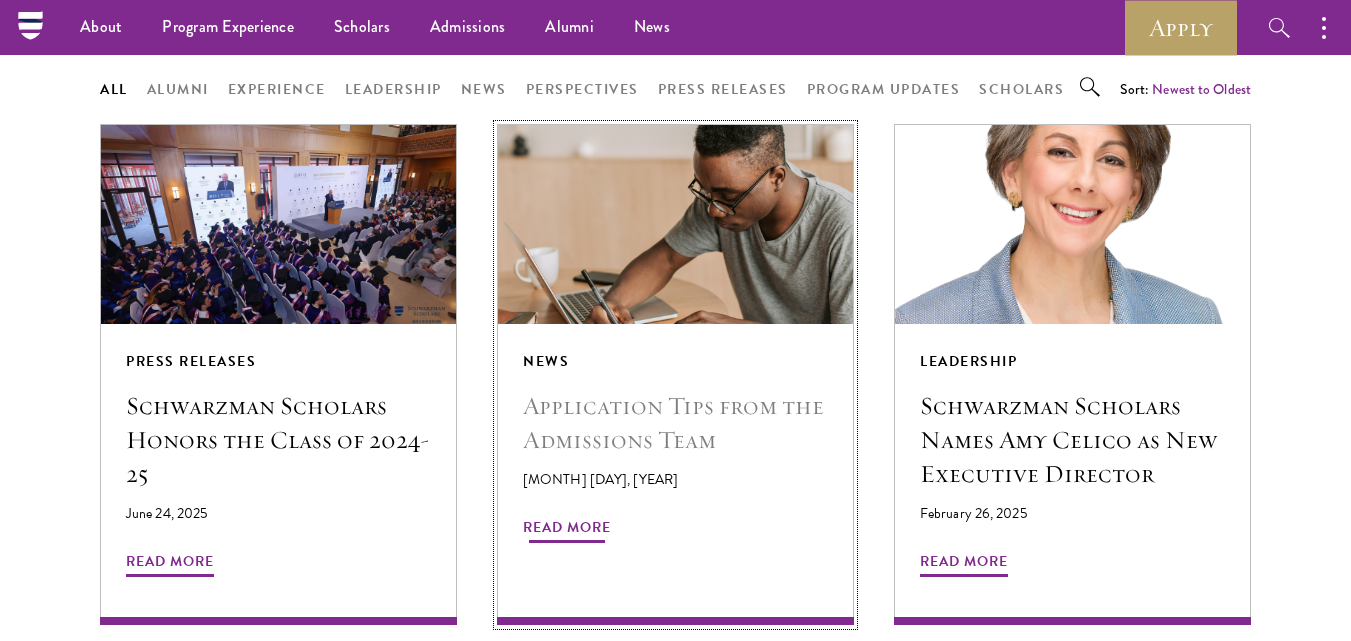 click on "Application Tips from the Admissions Team" at bounding box center [675, 423] 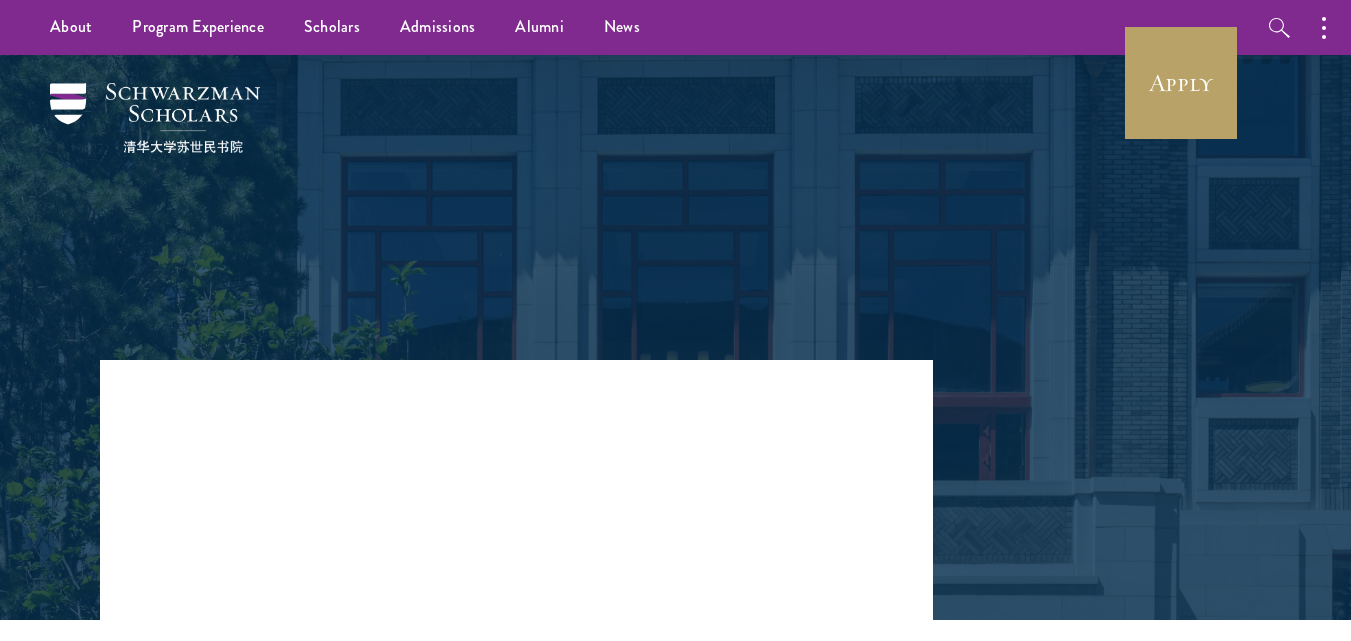 scroll, scrollTop: 0, scrollLeft: 0, axis: both 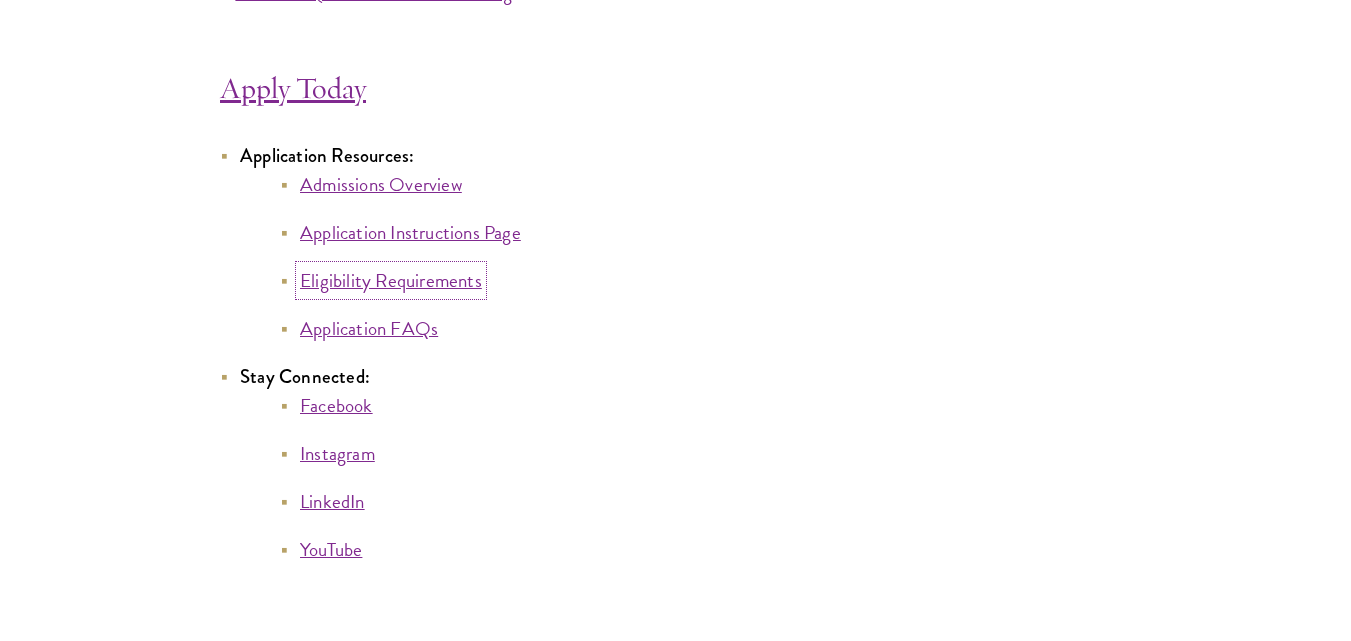 click on "Eligibility Requirements" at bounding box center (391, 280) 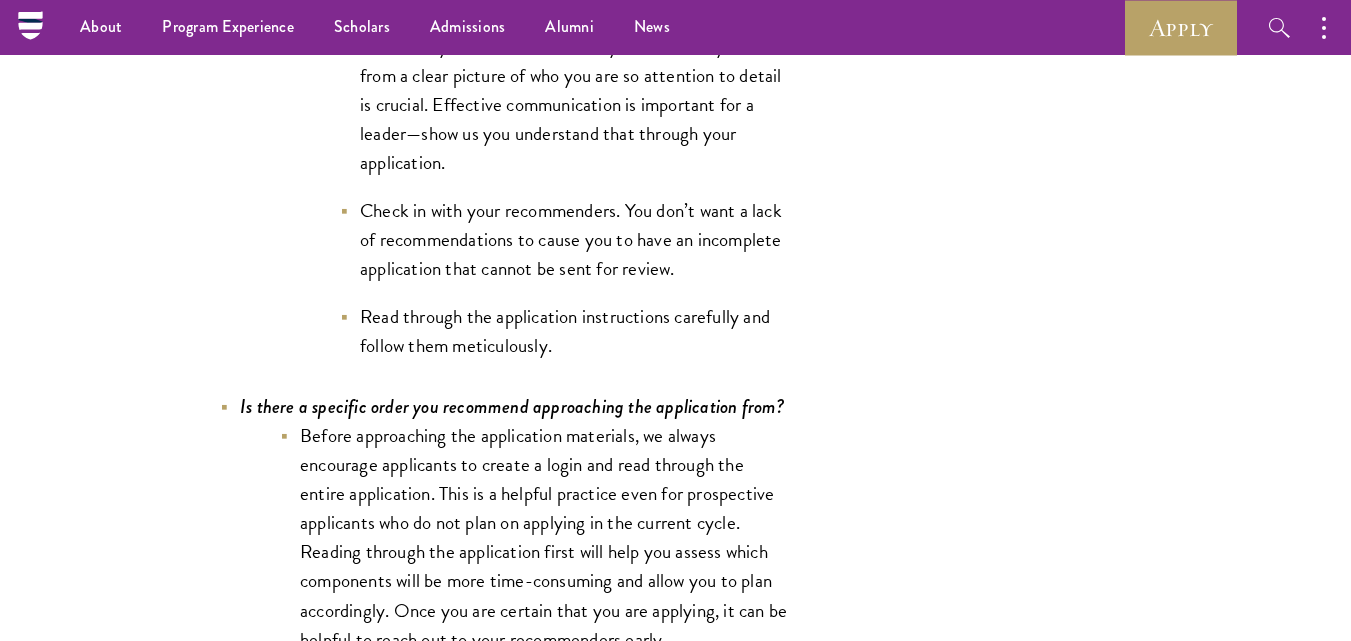 scroll, scrollTop: 6436, scrollLeft: 0, axis: vertical 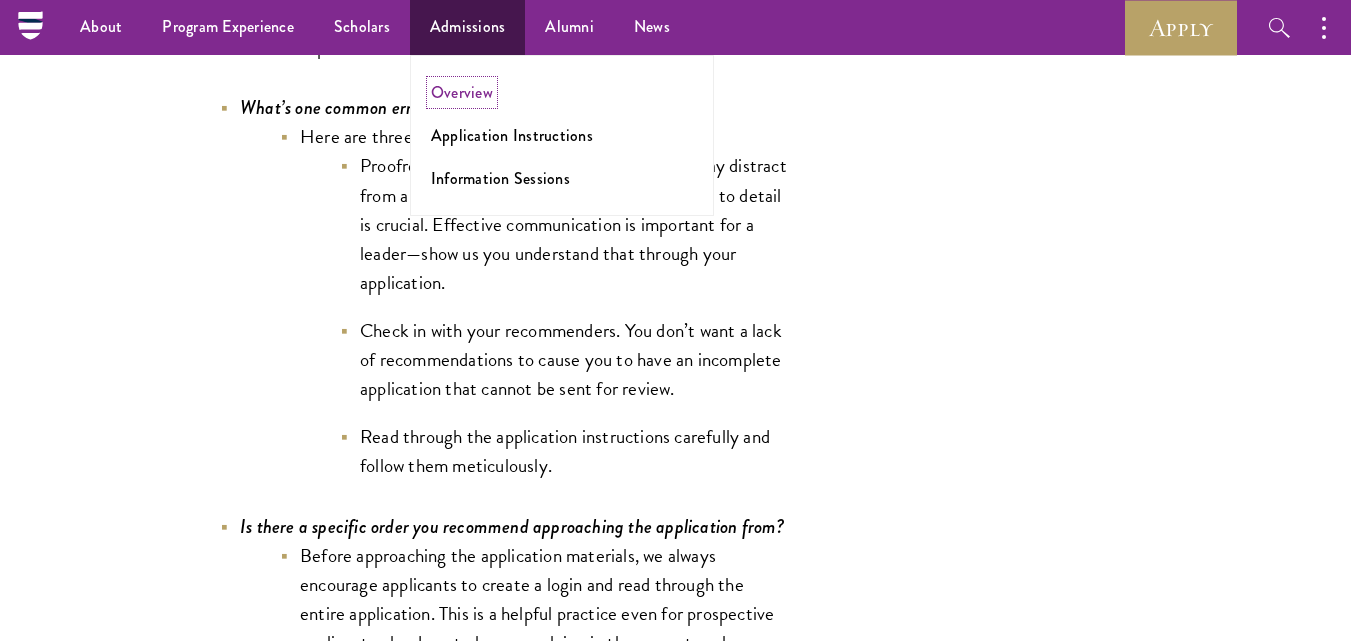 click on "Overview" at bounding box center [462, 92] 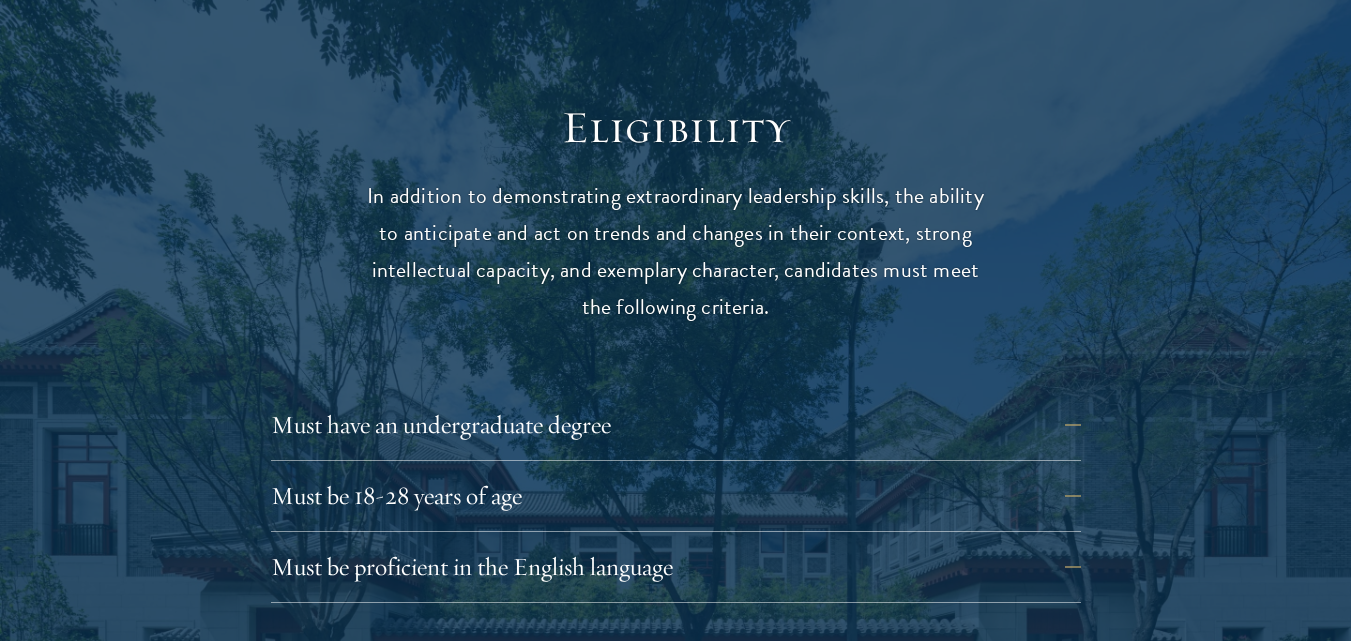 scroll, scrollTop: 2490, scrollLeft: 0, axis: vertical 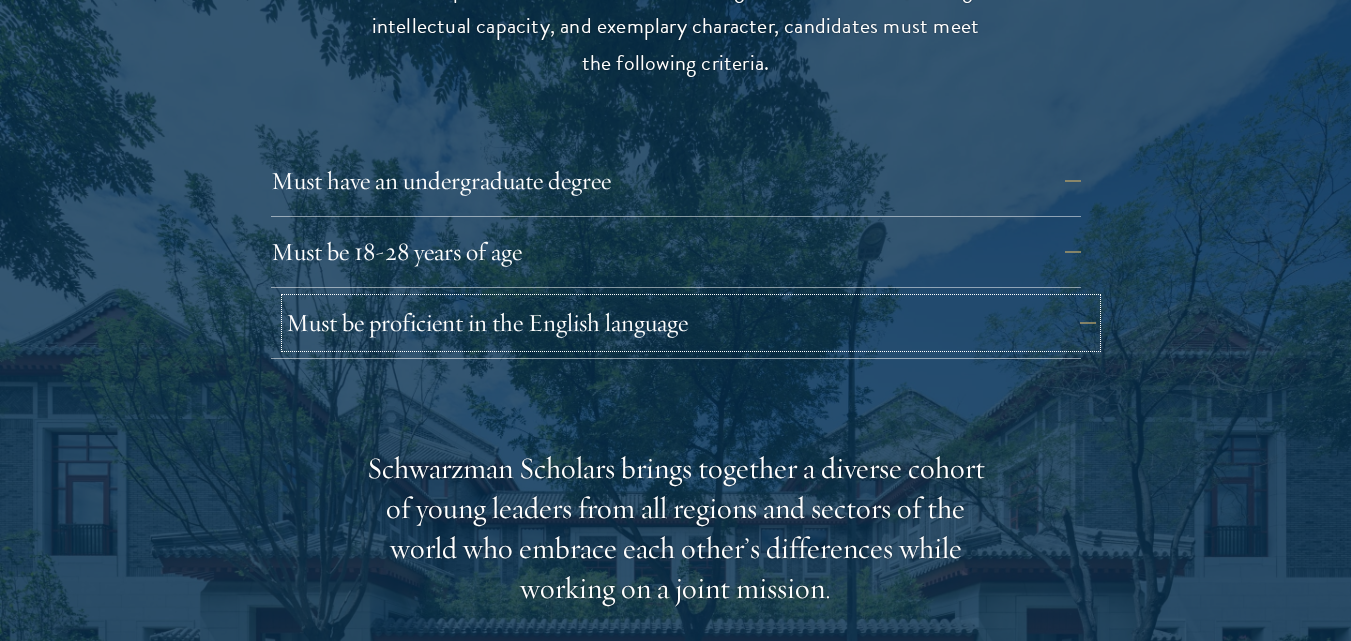 click on "Must be proficient in the English language" at bounding box center [691, 323] 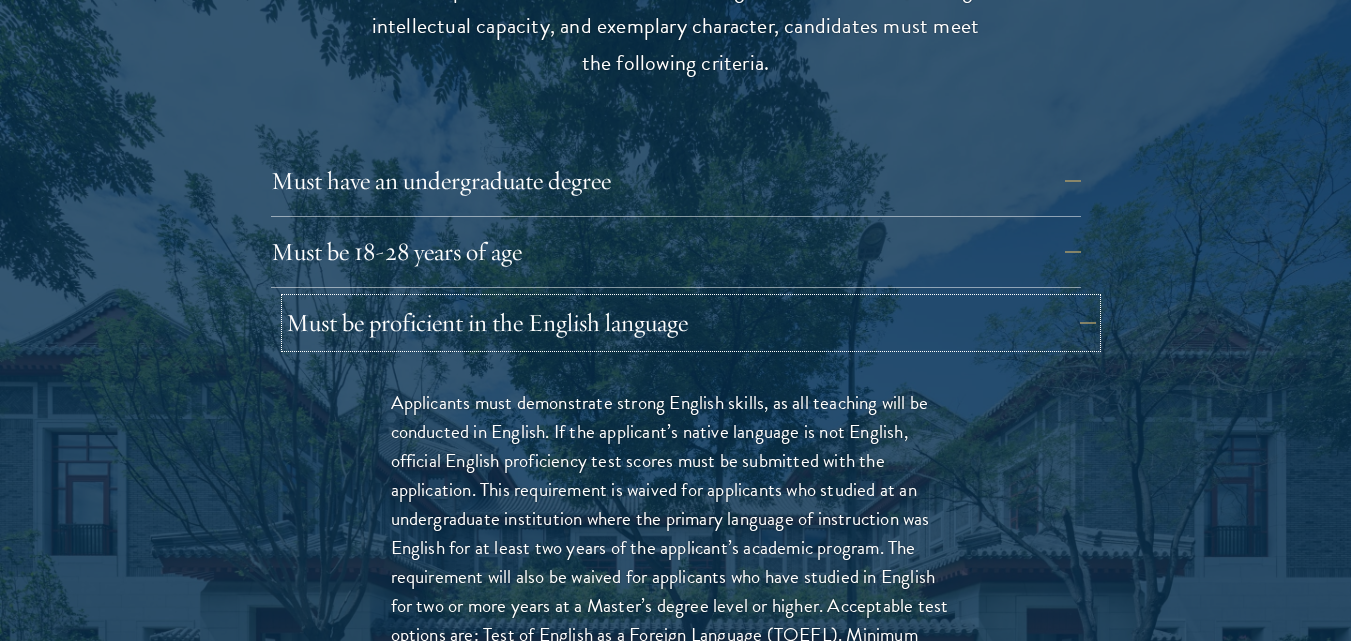 click on "Must be proficient in the English language" at bounding box center (691, 323) 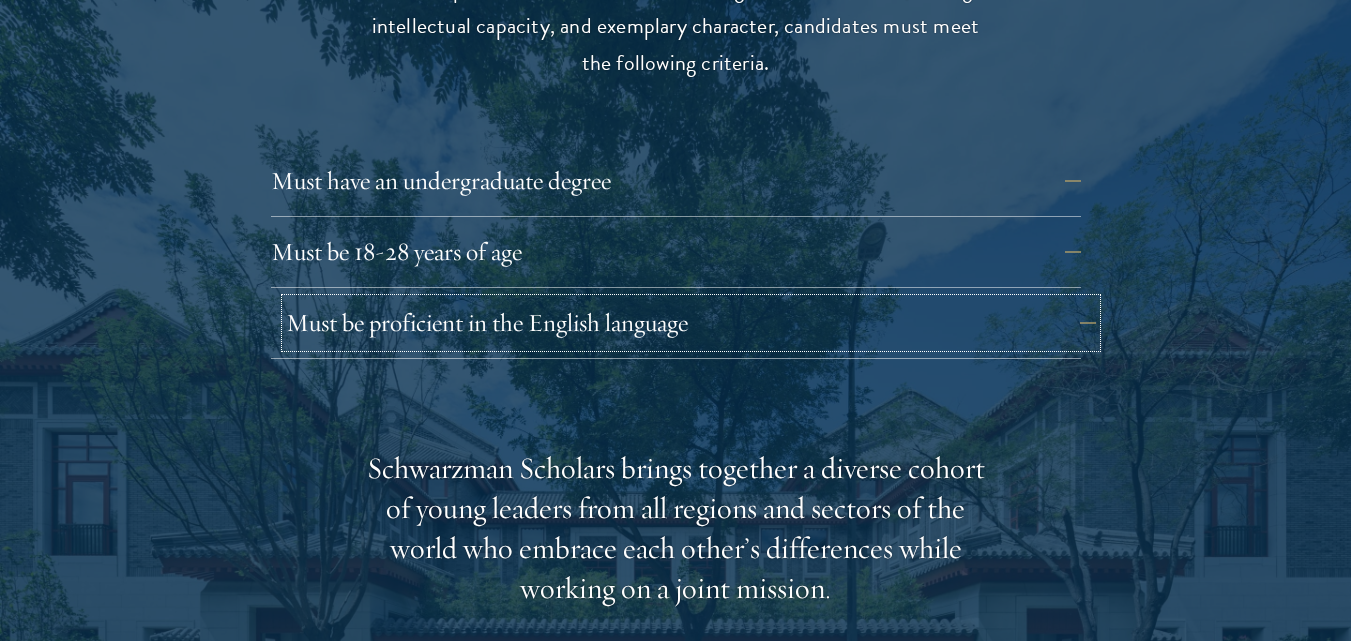 click on "Must be proficient in the English language" at bounding box center [691, 323] 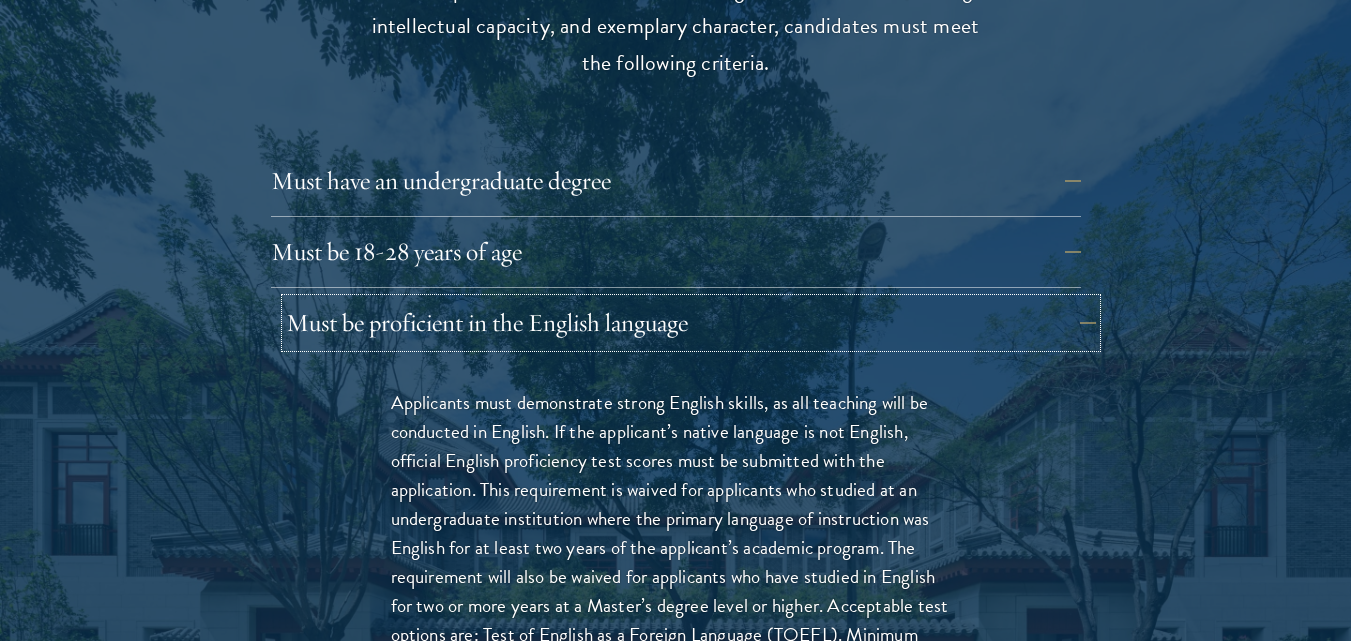 click on "Must be proficient in the English language" at bounding box center [691, 323] 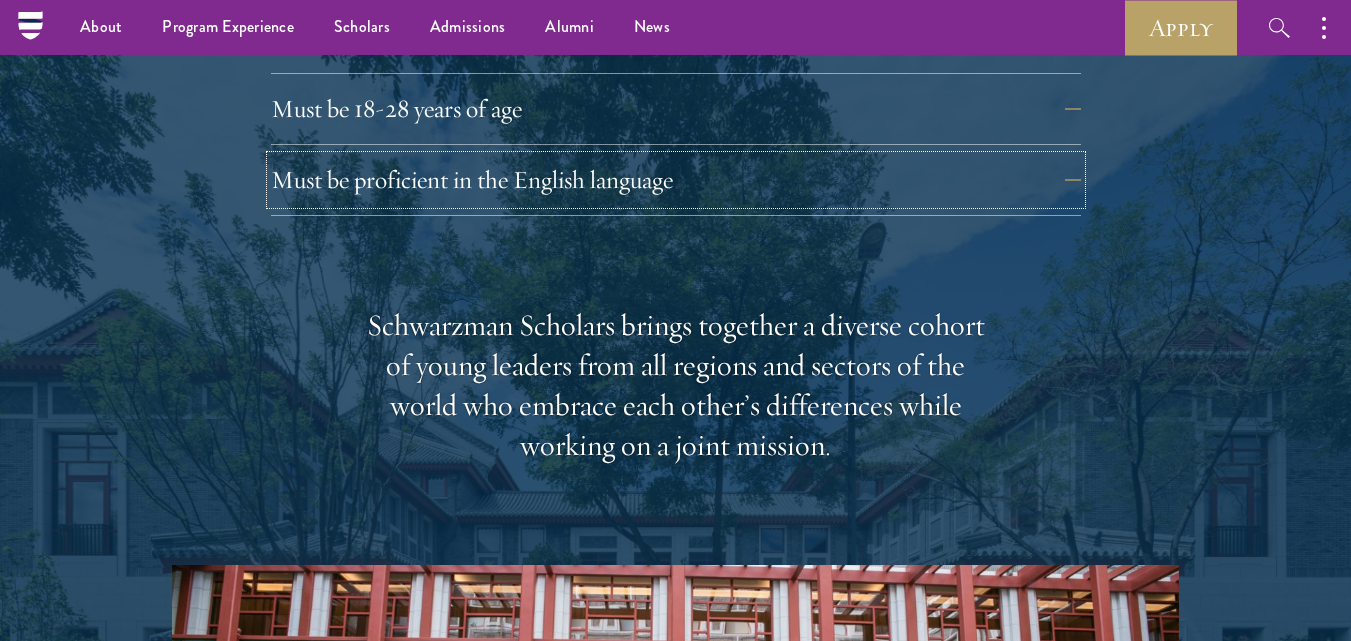 scroll, scrollTop: 2843, scrollLeft: 0, axis: vertical 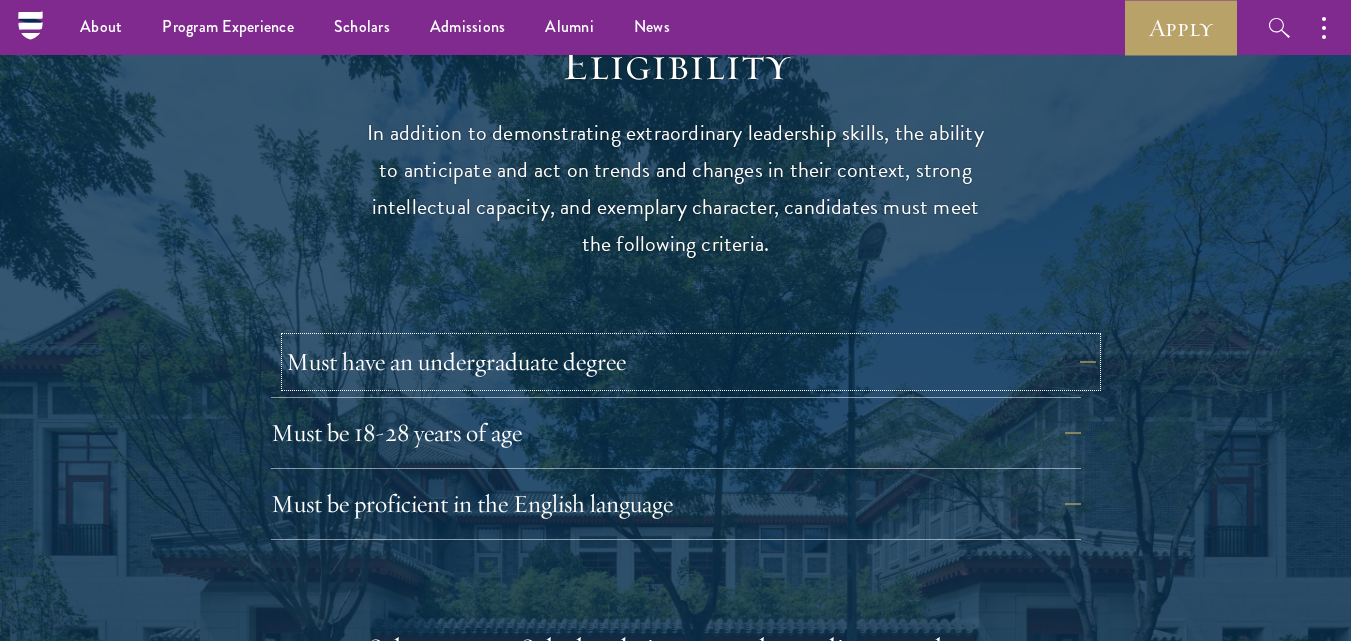 click on "Must have an undergraduate degree" at bounding box center (691, 362) 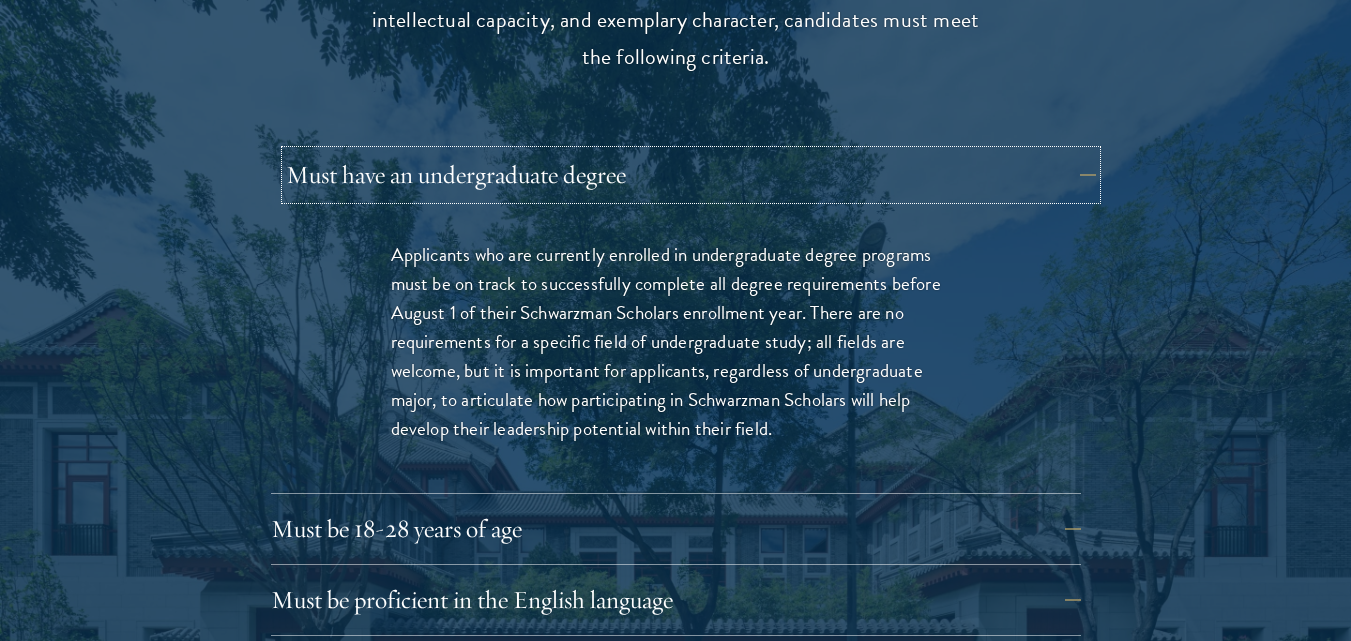 scroll, scrollTop: 2760, scrollLeft: 0, axis: vertical 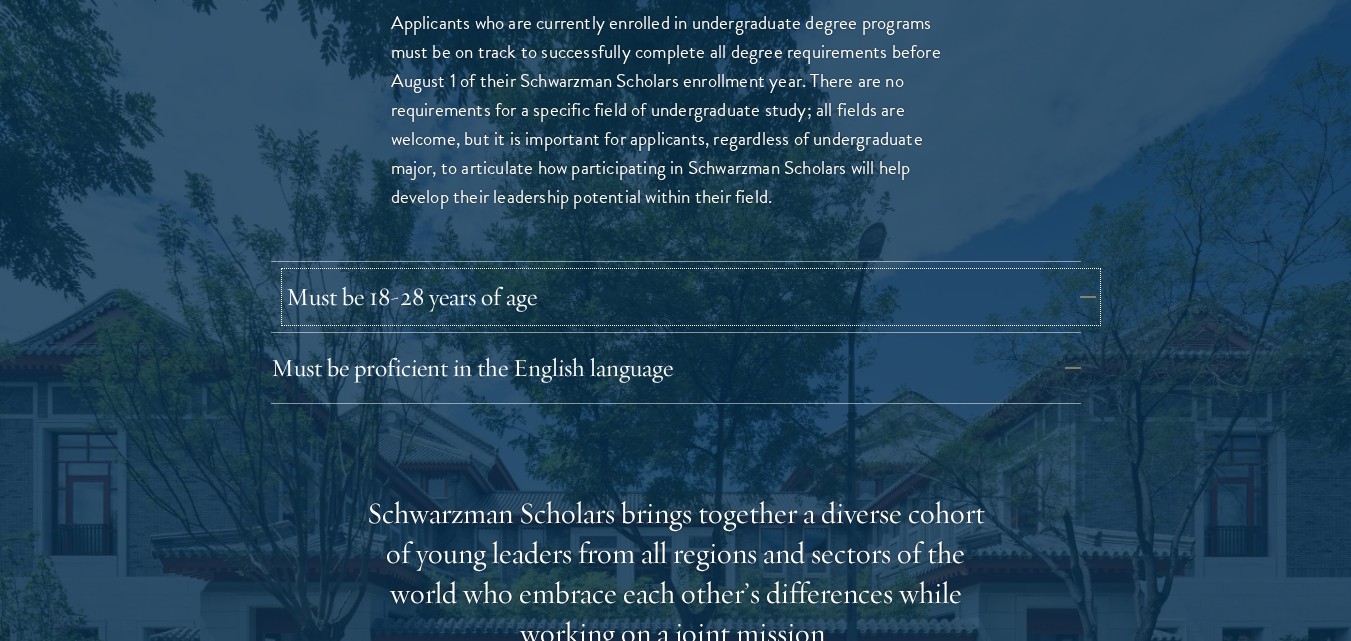 click on "Must be 18-28 years of age" at bounding box center (691, 297) 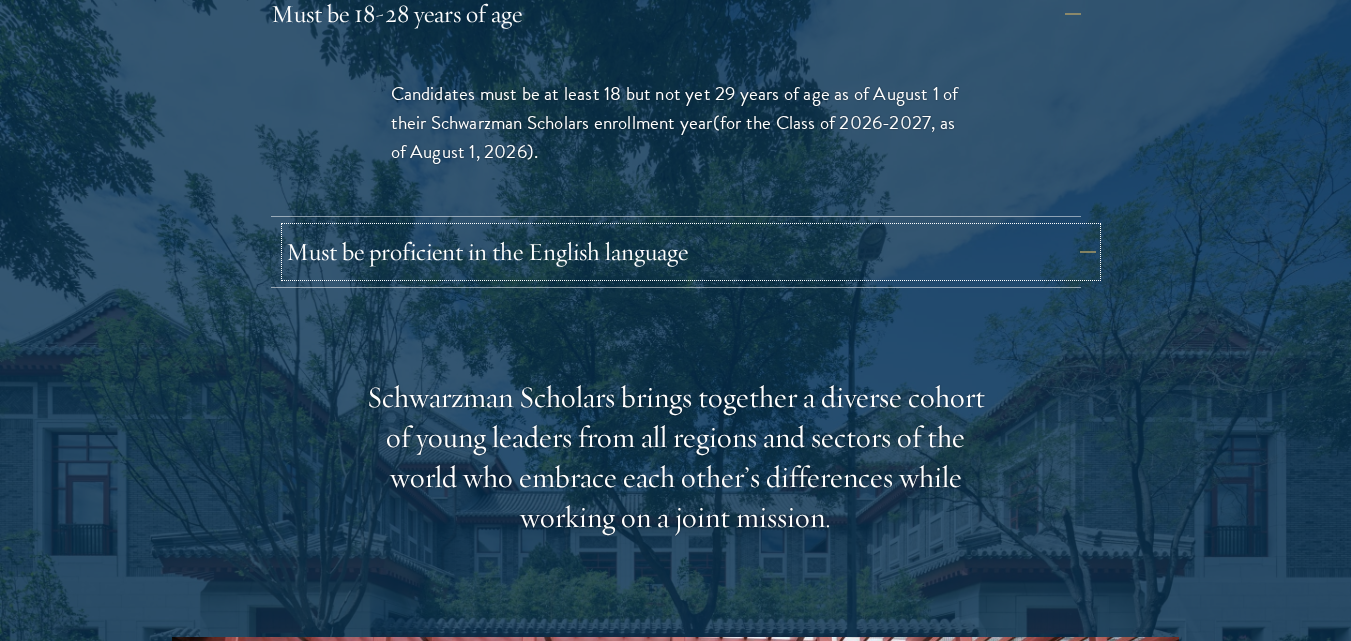 click on "Must be proficient in the English language" at bounding box center [691, 252] 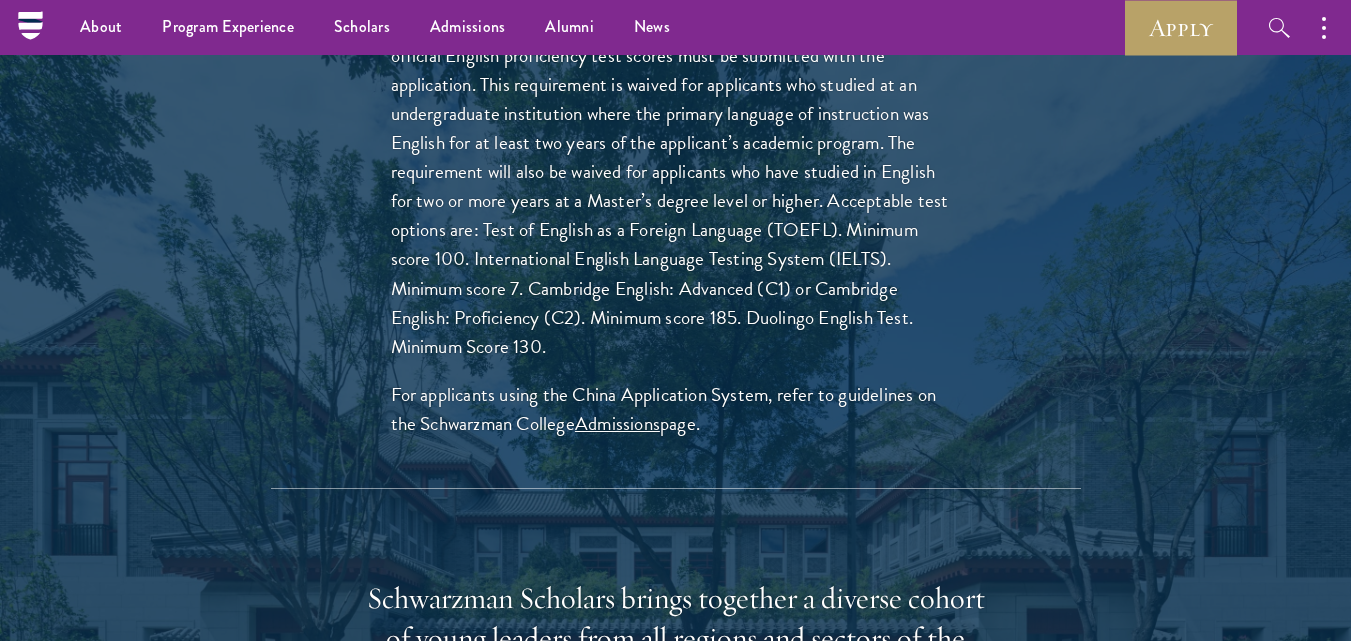 scroll, scrollTop: 3138, scrollLeft: 0, axis: vertical 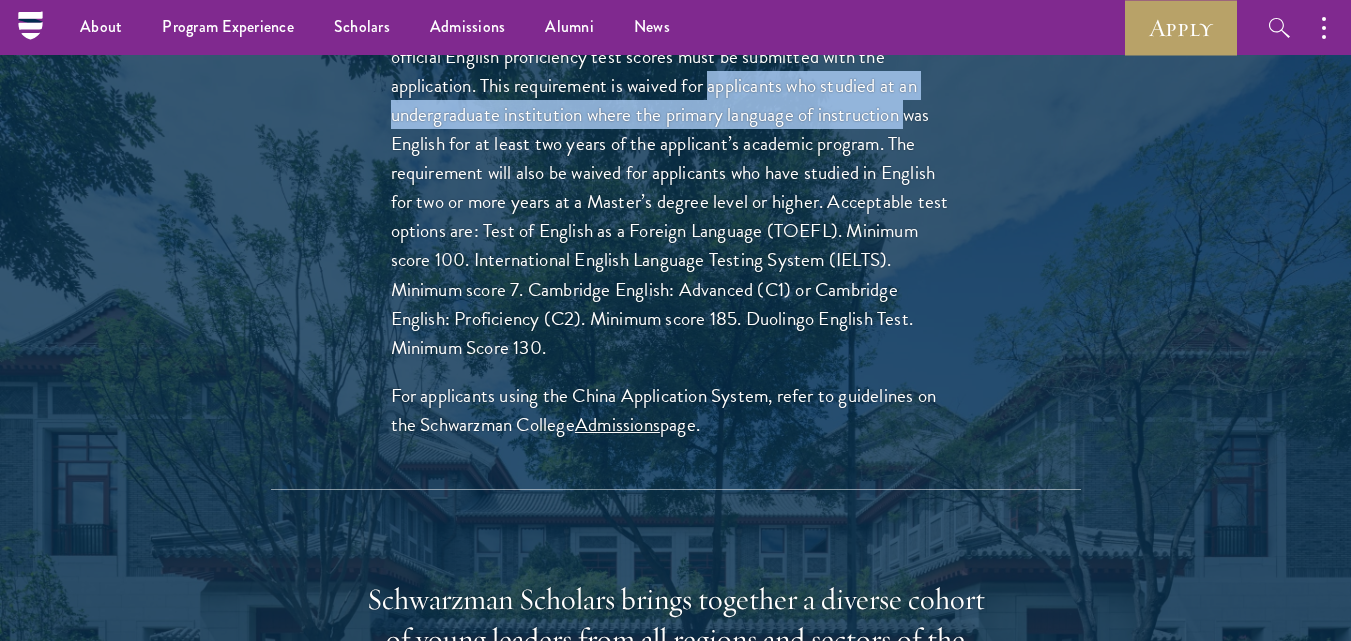 drag, startPoint x: 710, startPoint y: 86, endPoint x: 905, endPoint y: 118, distance: 197.6082 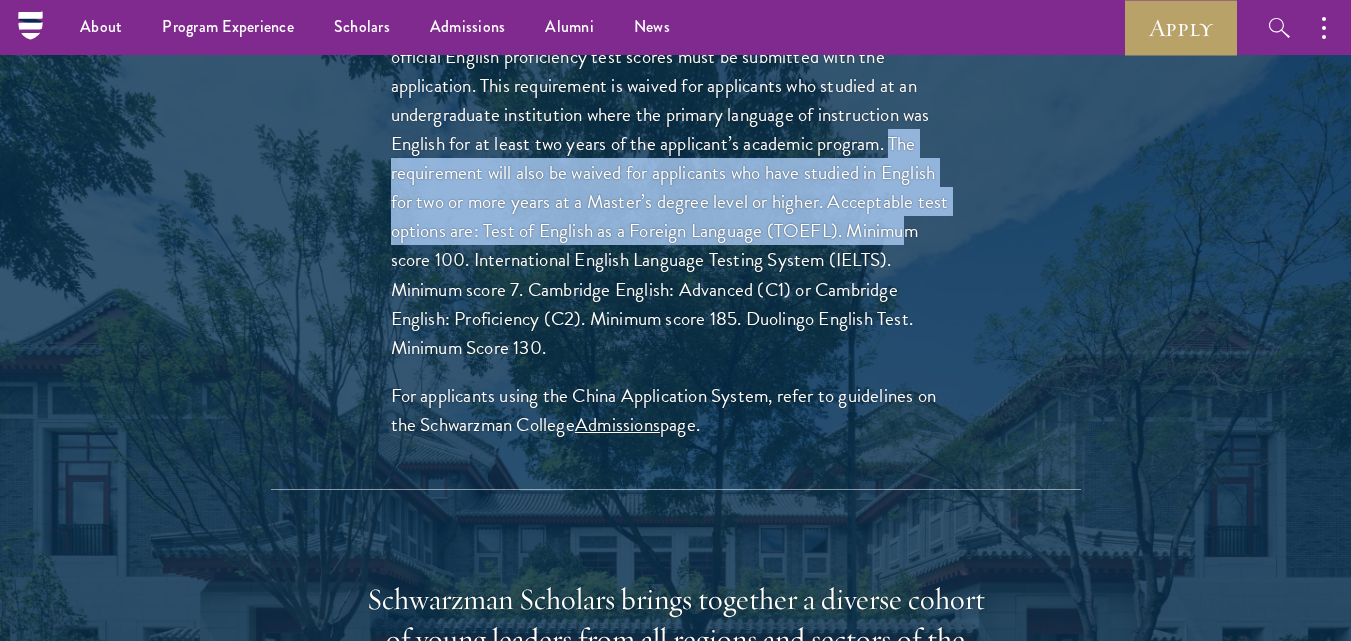 drag, startPoint x: 890, startPoint y: 141, endPoint x: 903, endPoint y: 235, distance: 94.89468 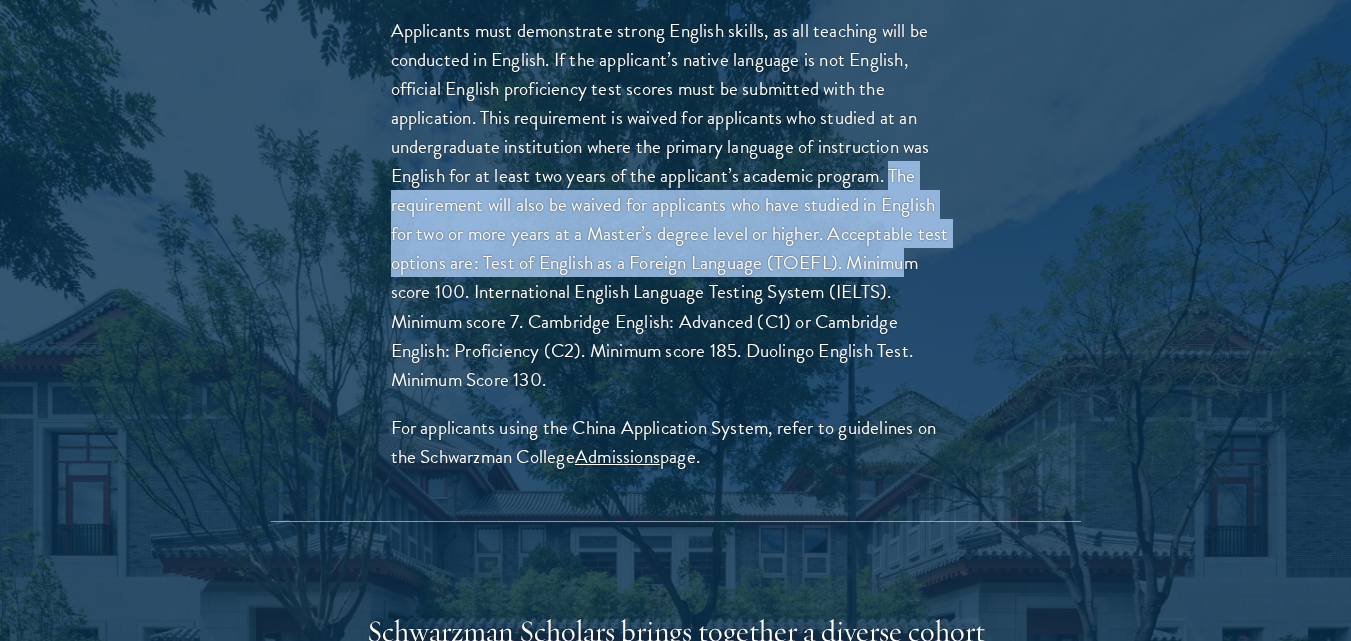 scroll, scrollTop: 3107, scrollLeft: 0, axis: vertical 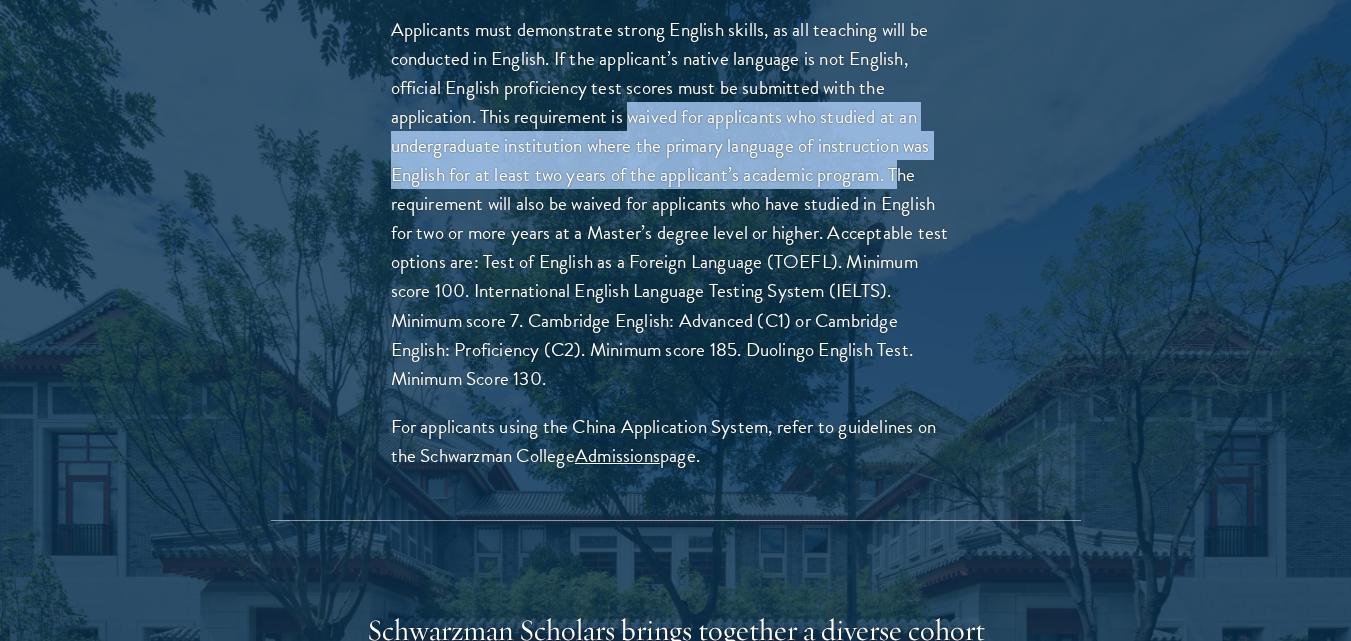 drag, startPoint x: 630, startPoint y: 119, endPoint x: 897, endPoint y: 165, distance: 270.93356 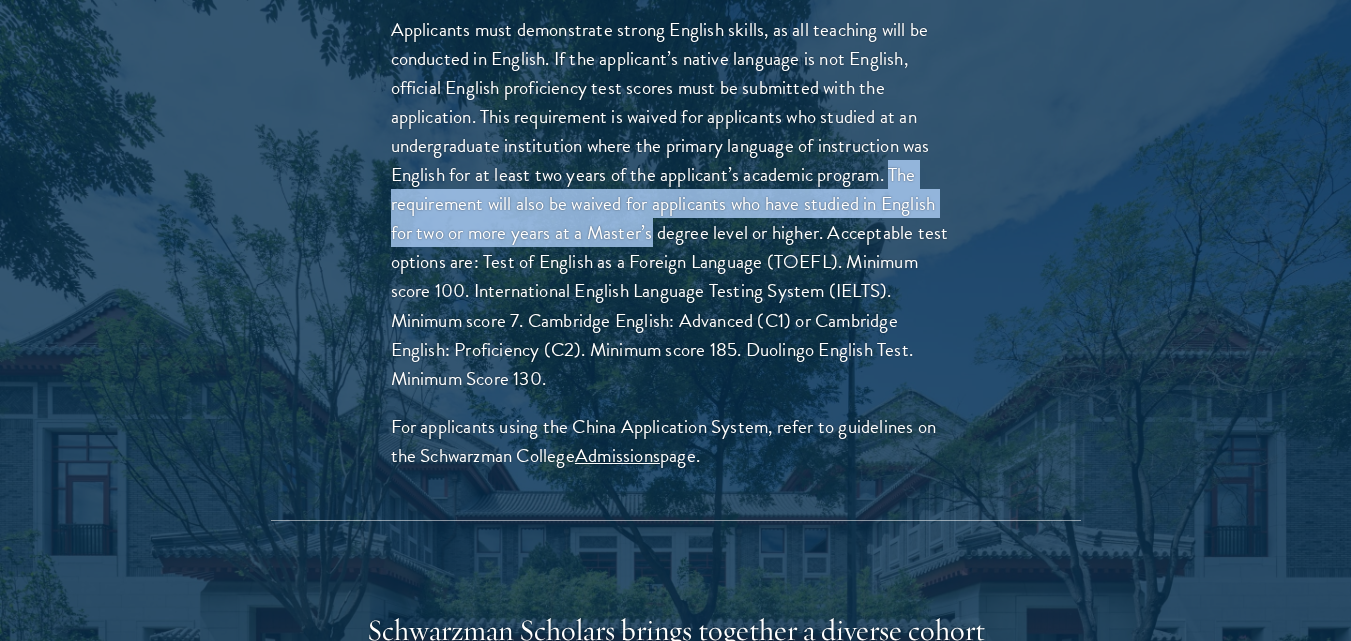 drag, startPoint x: 897, startPoint y: 165, endPoint x: 635, endPoint y: 224, distance: 268.56097 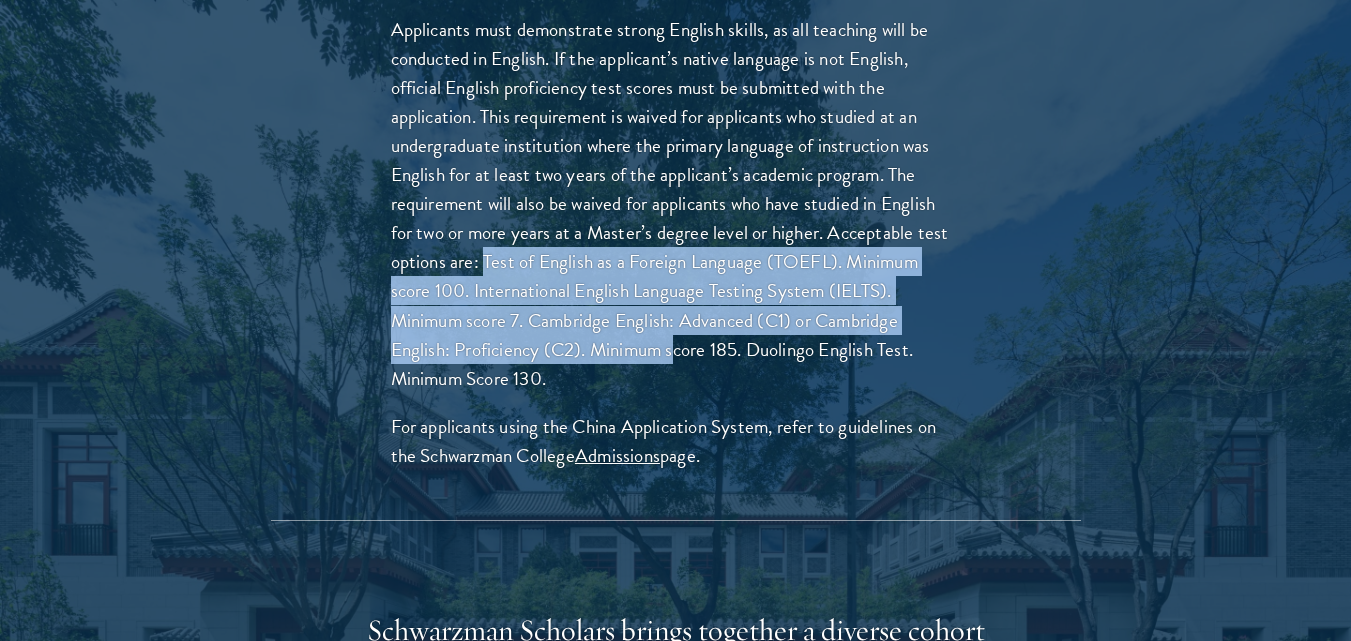 drag, startPoint x: 486, startPoint y: 256, endPoint x: 674, endPoint y: 341, distance: 206.32256 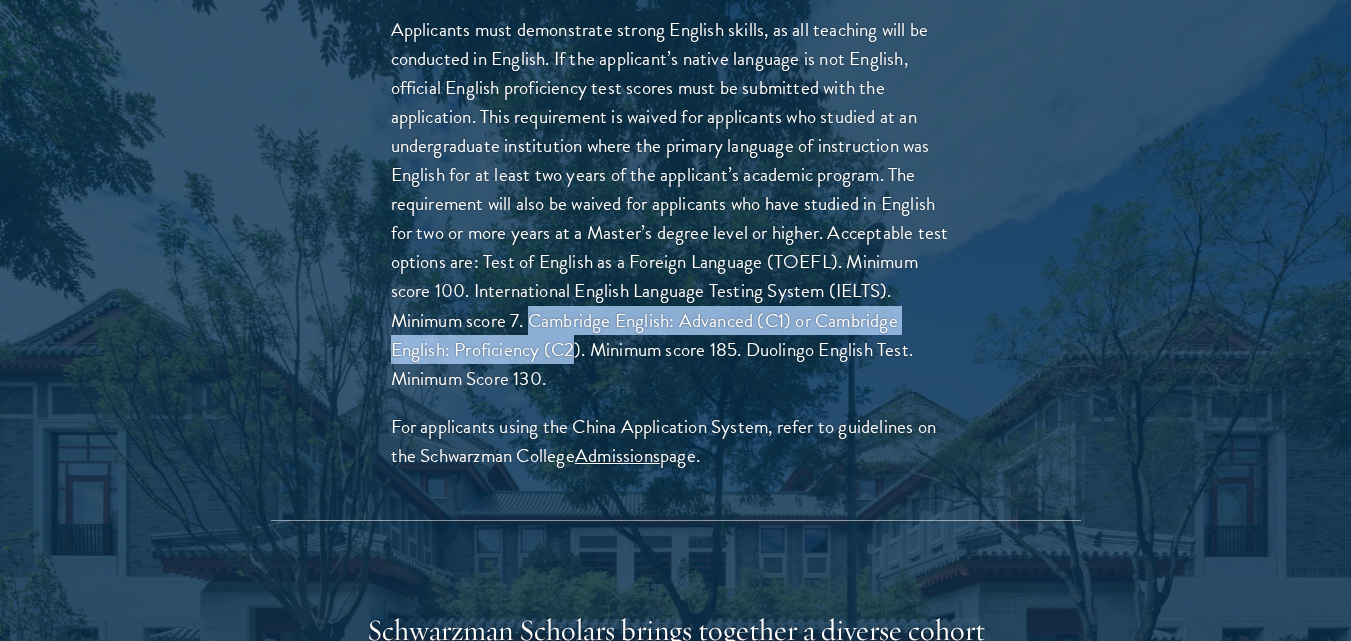 drag, startPoint x: 531, startPoint y: 318, endPoint x: 578, endPoint y: 348, distance: 55.758408 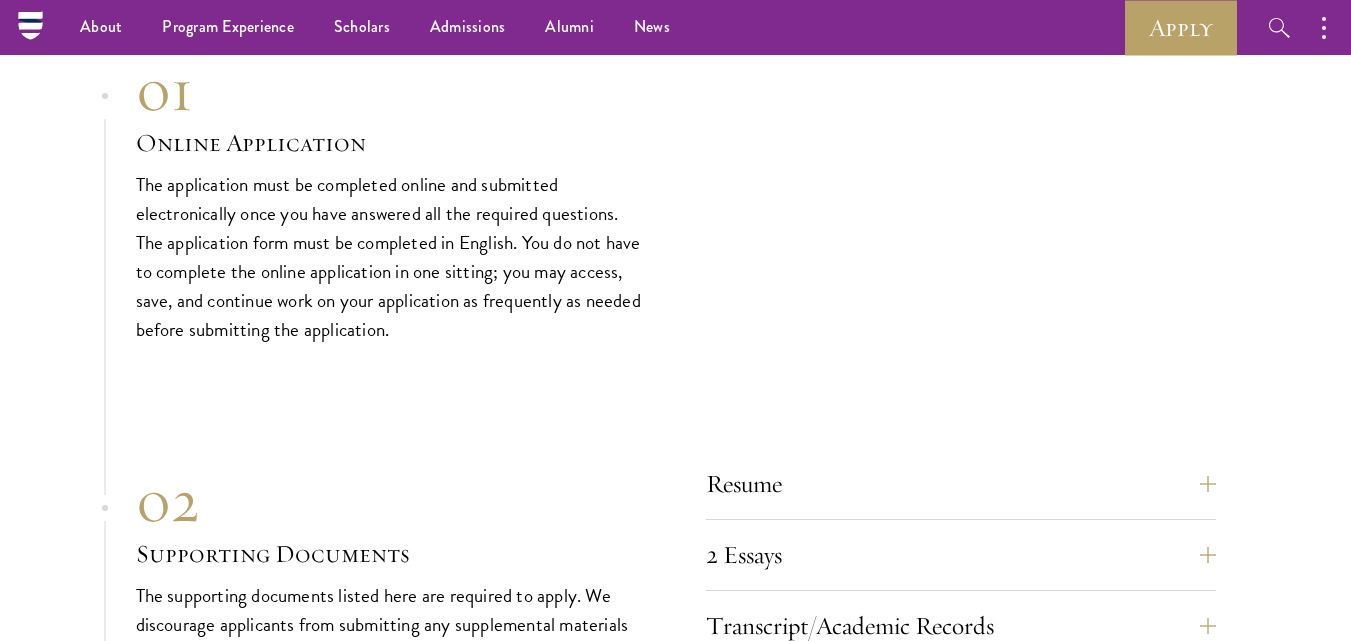 scroll, scrollTop: 6728, scrollLeft: 0, axis: vertical 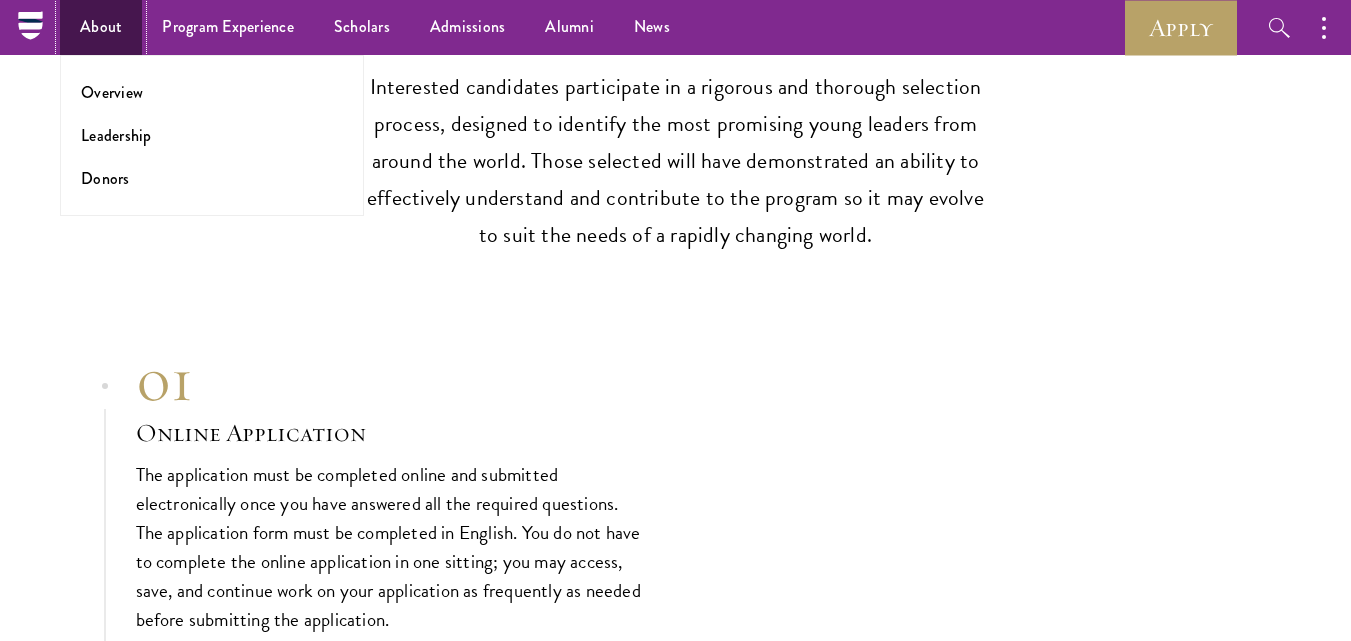 click on "About" at bounding box center [101, 27] 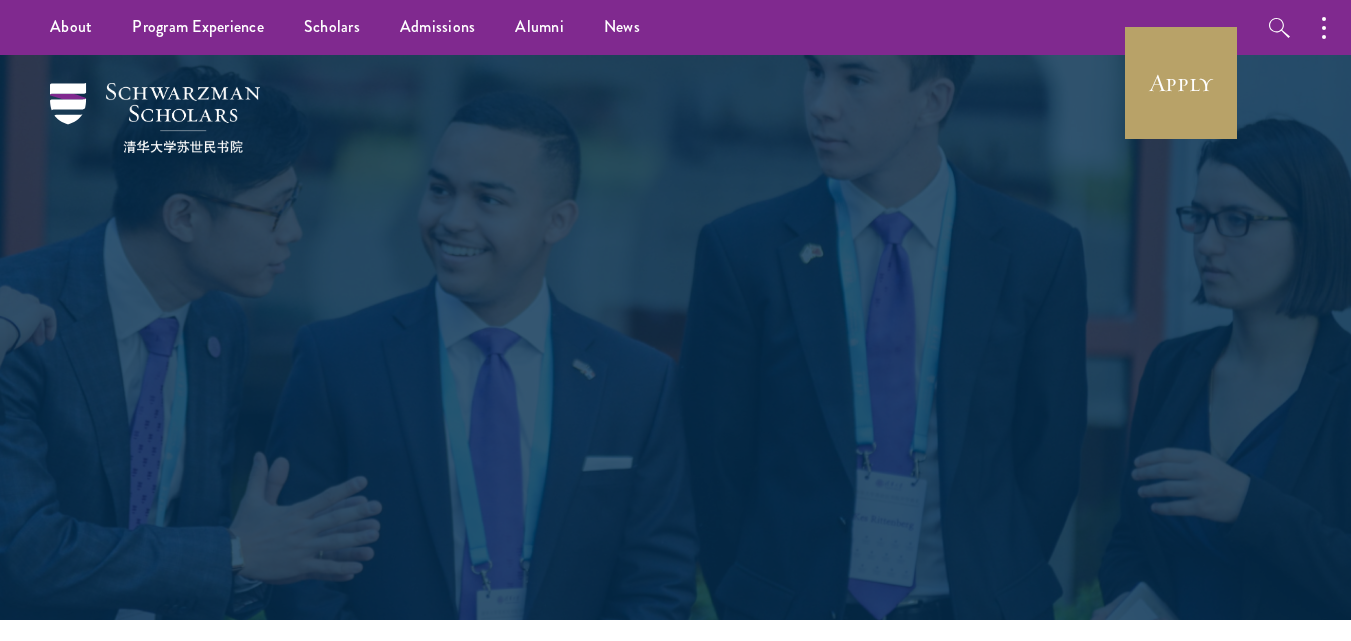 scroll, scrollTop: 0, scrollLeft: 0, axis: both 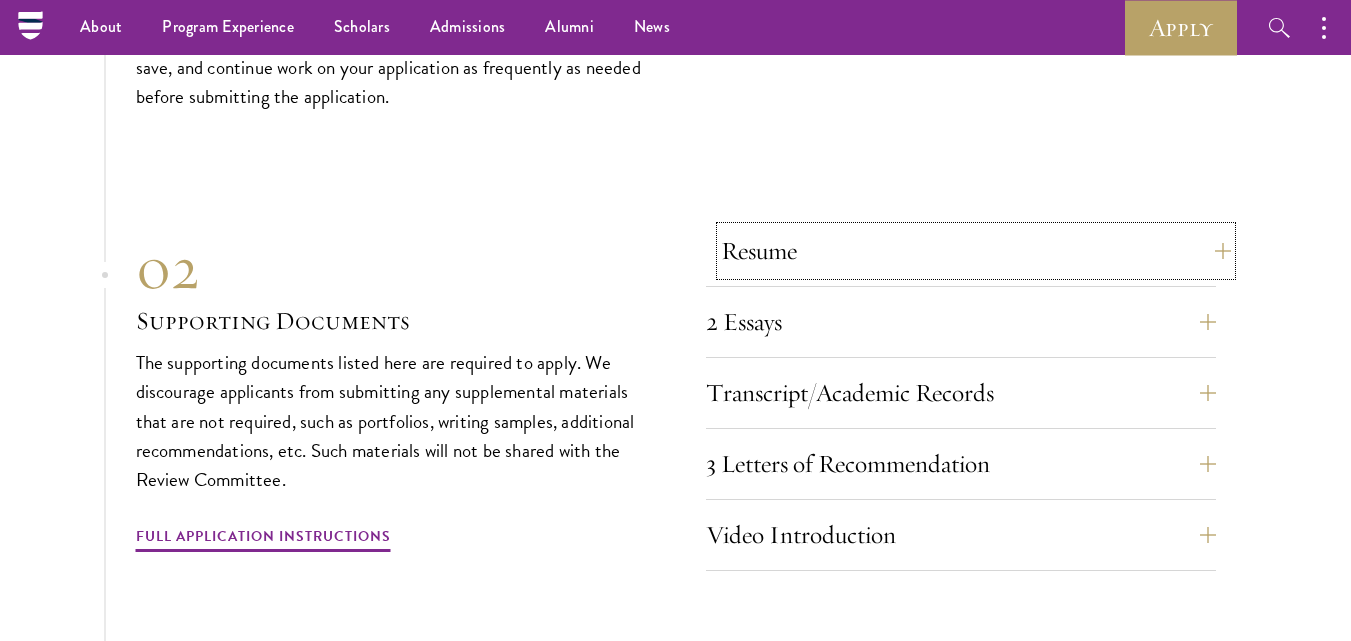 click on "Resume" at bounding box center (976, 251) 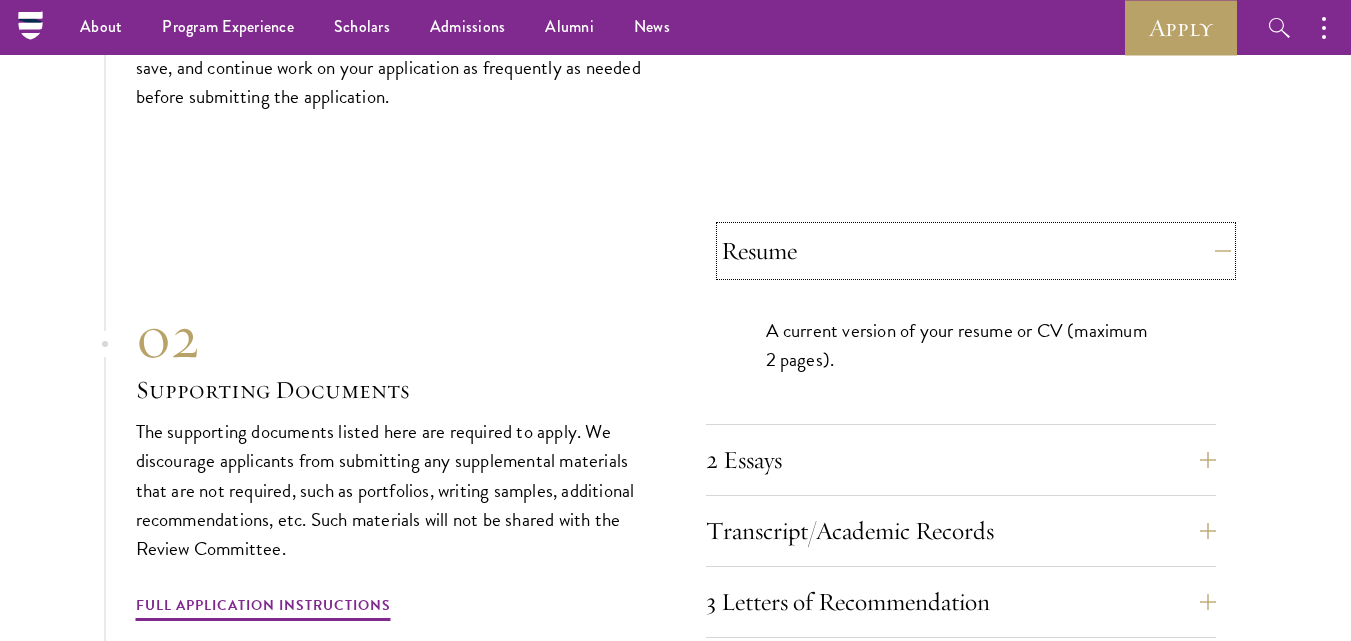 click on "Resume" at bounding box center (976, 251) 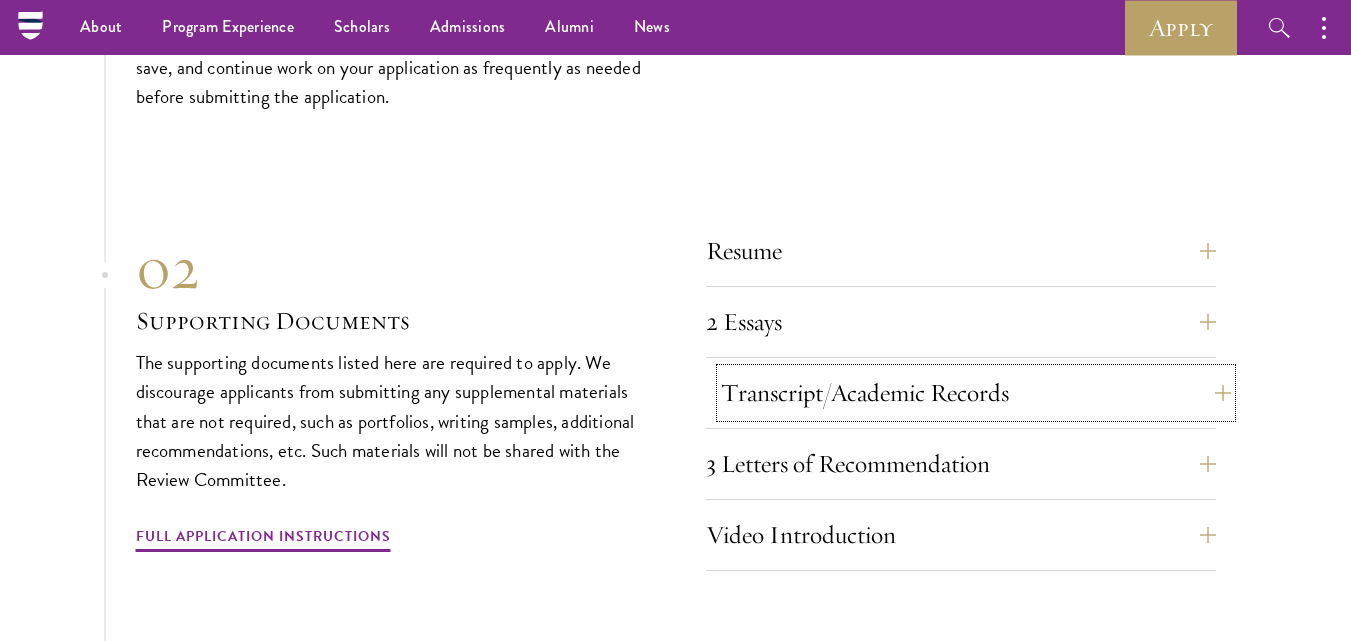 click on "Transcript/Academic Records" at bounding box center (976, 393) 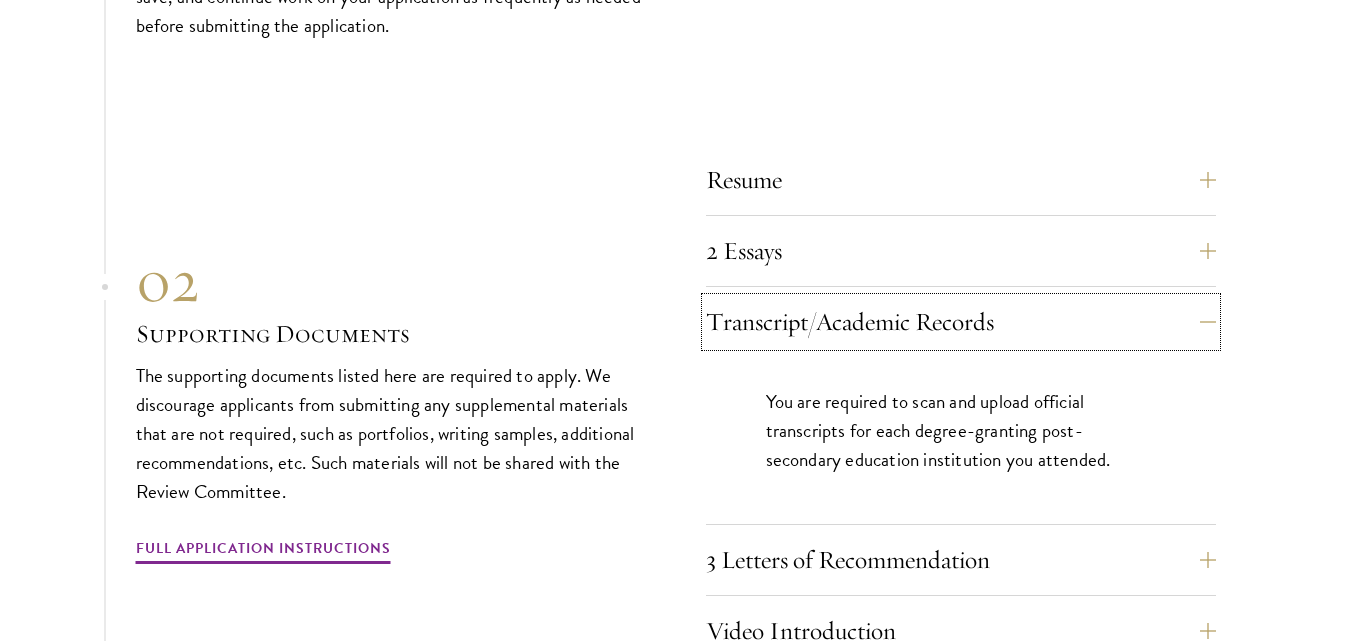 scroll, scrollTop: 6837, scrollLeft: 0, axis: vertical 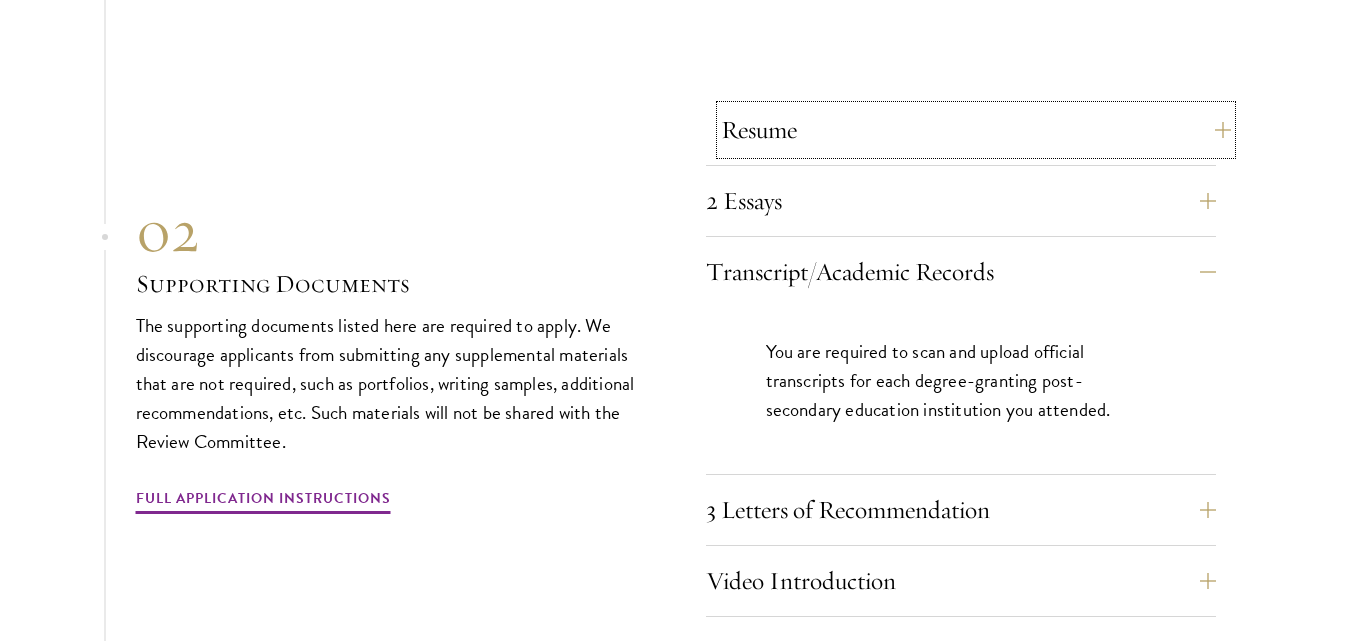 click on "Resume" at bounding box center (976, 130) 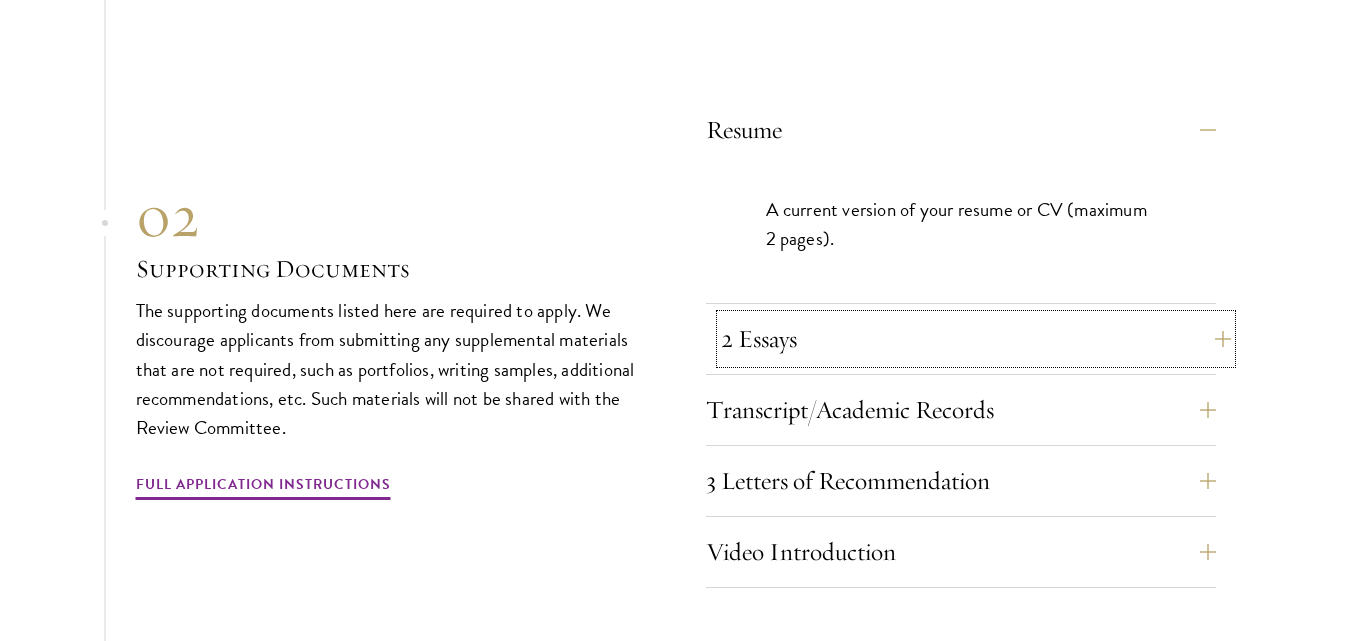 click on "2 Essays" at bounding box center [976, 339] 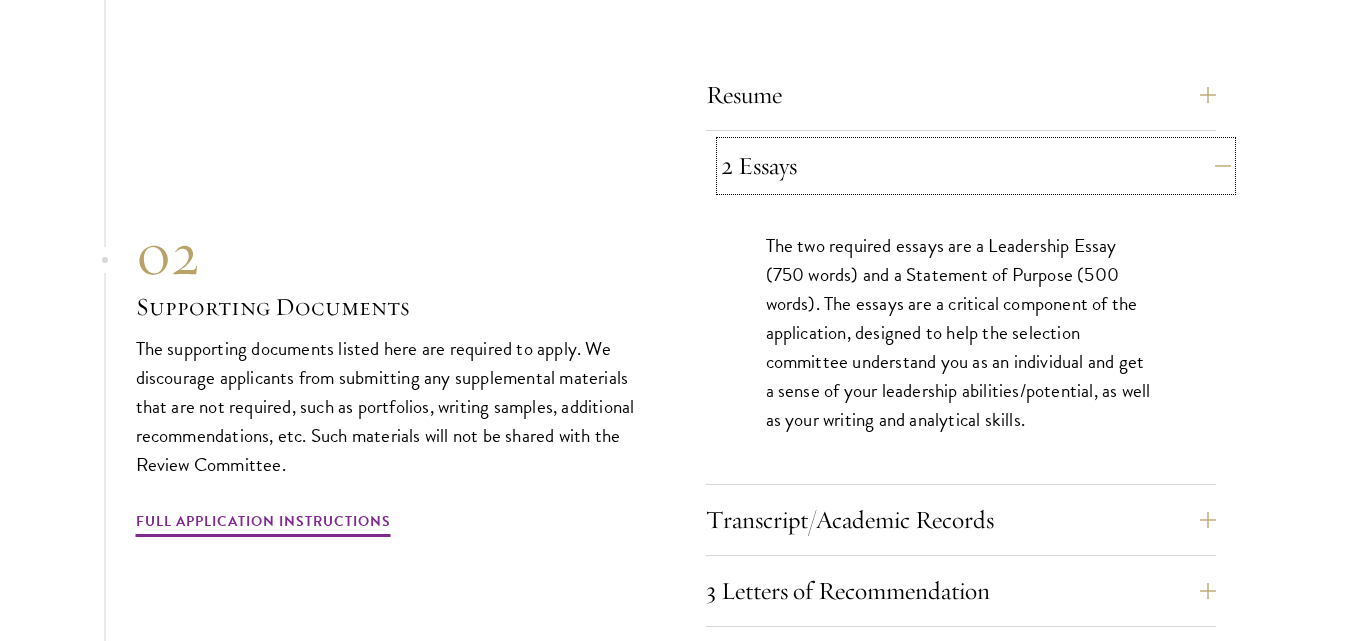 scroll, scrollTop: 6881, scrollLeft: 0, axis: vertical 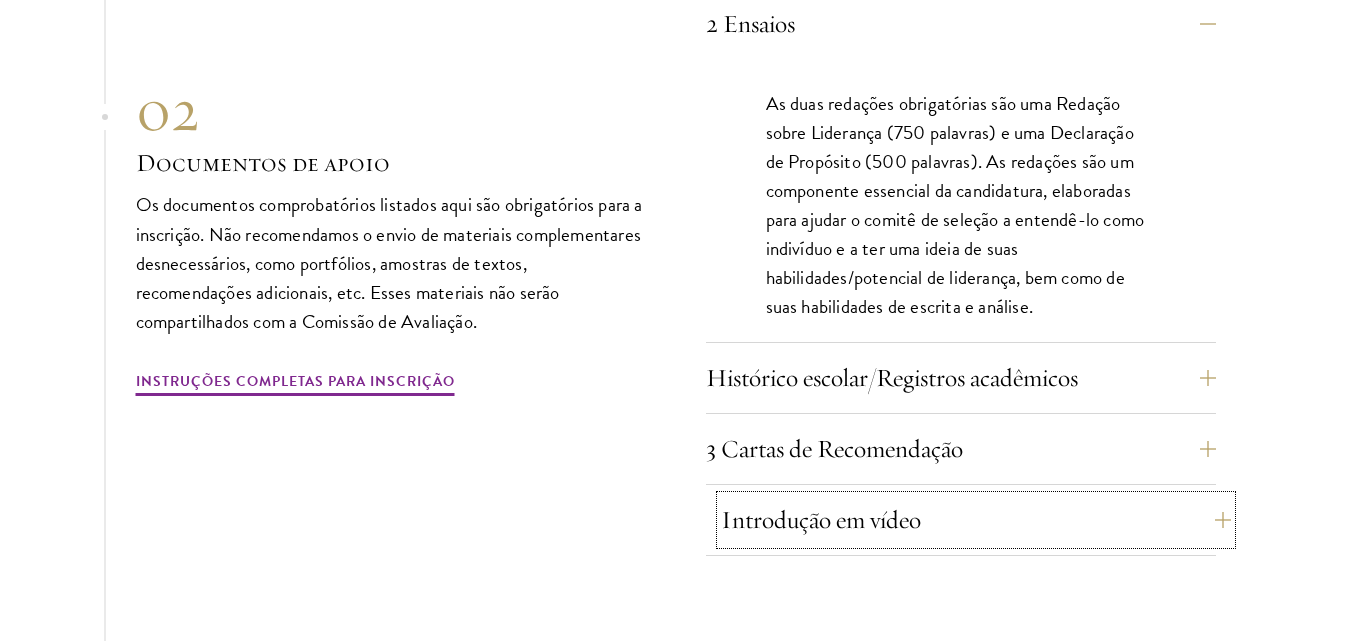click on "Introdução em vídeo" at bounding box center [821, 519] 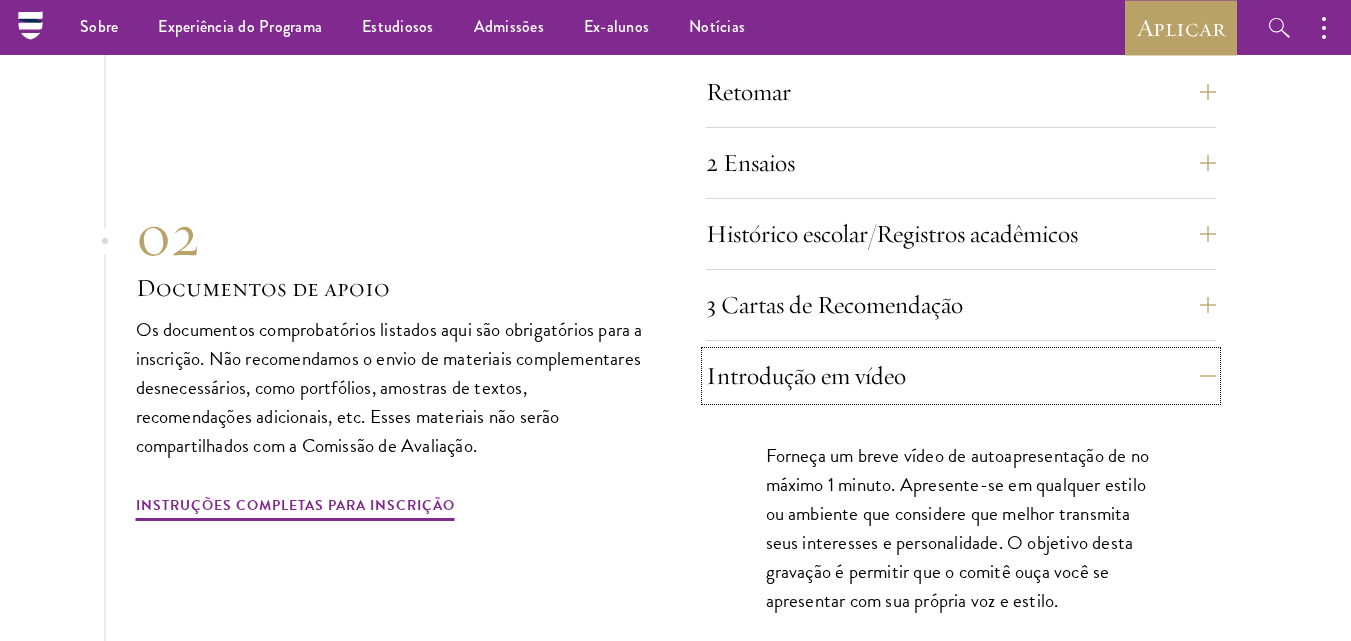 scroll, scrollTop: 6986, scrollLeft: 0, axis: vertical 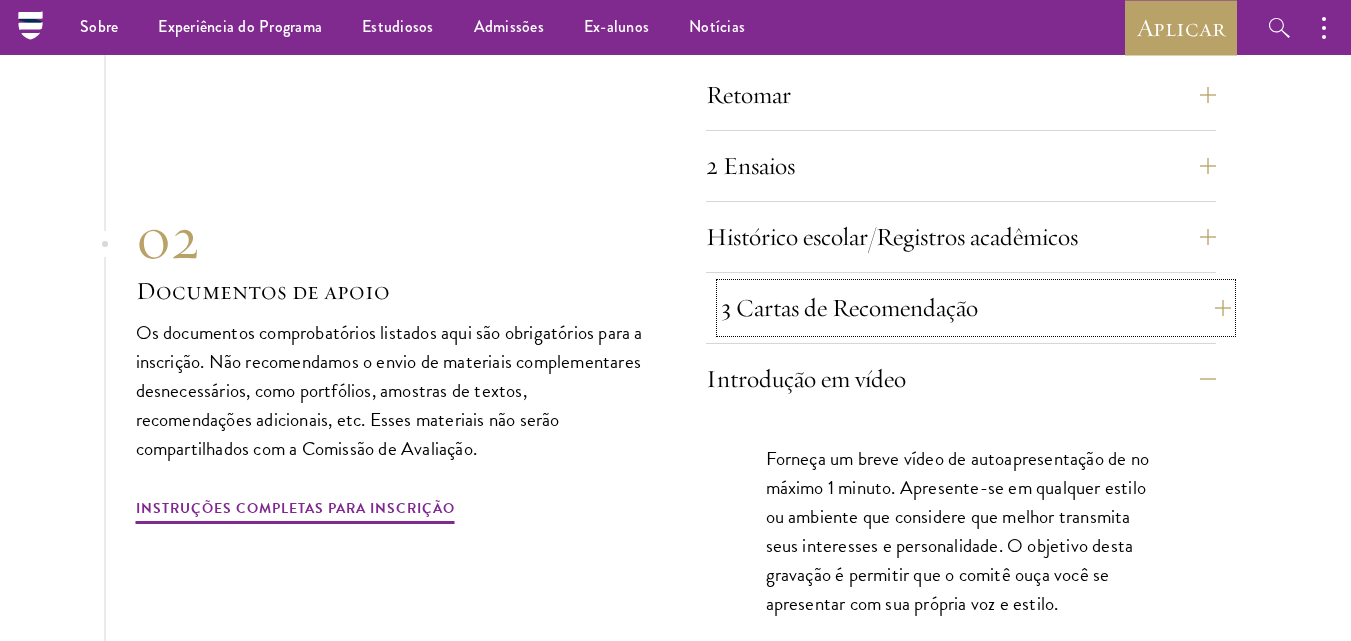 click on "3 Cartas de Recomendação" at bounding box center [849, 307] 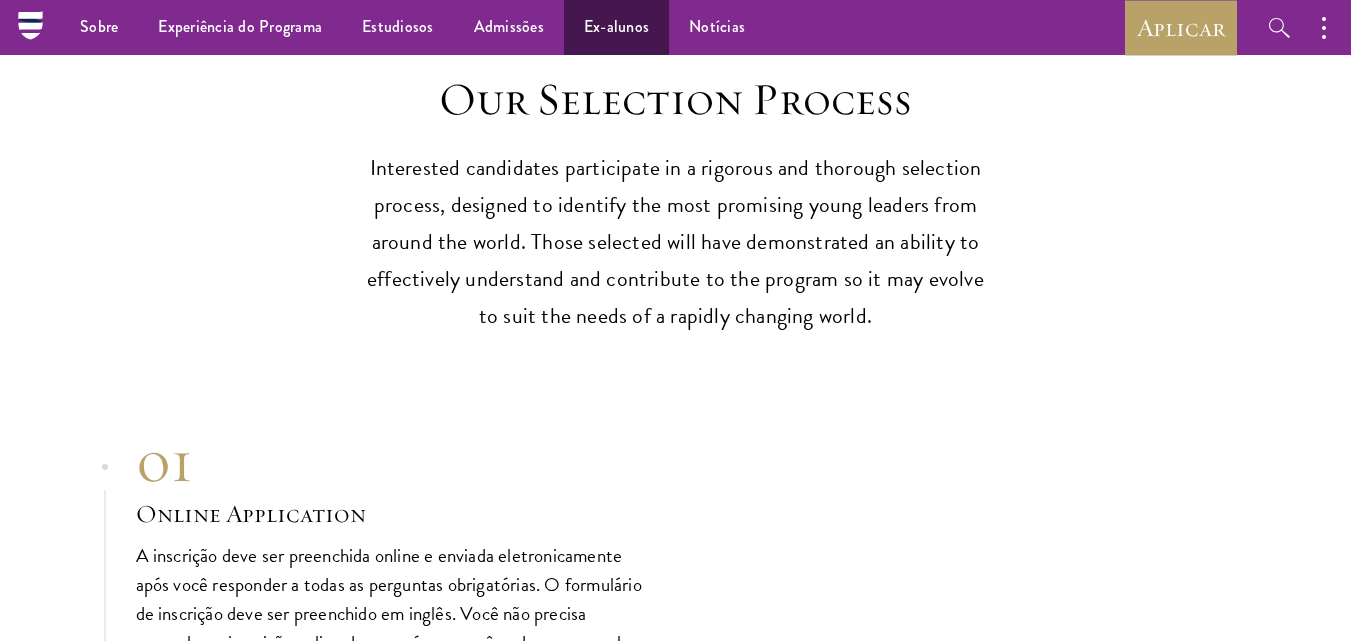 scroll, scrollTop: 6350, scrollLeft: 0, axis: vertical 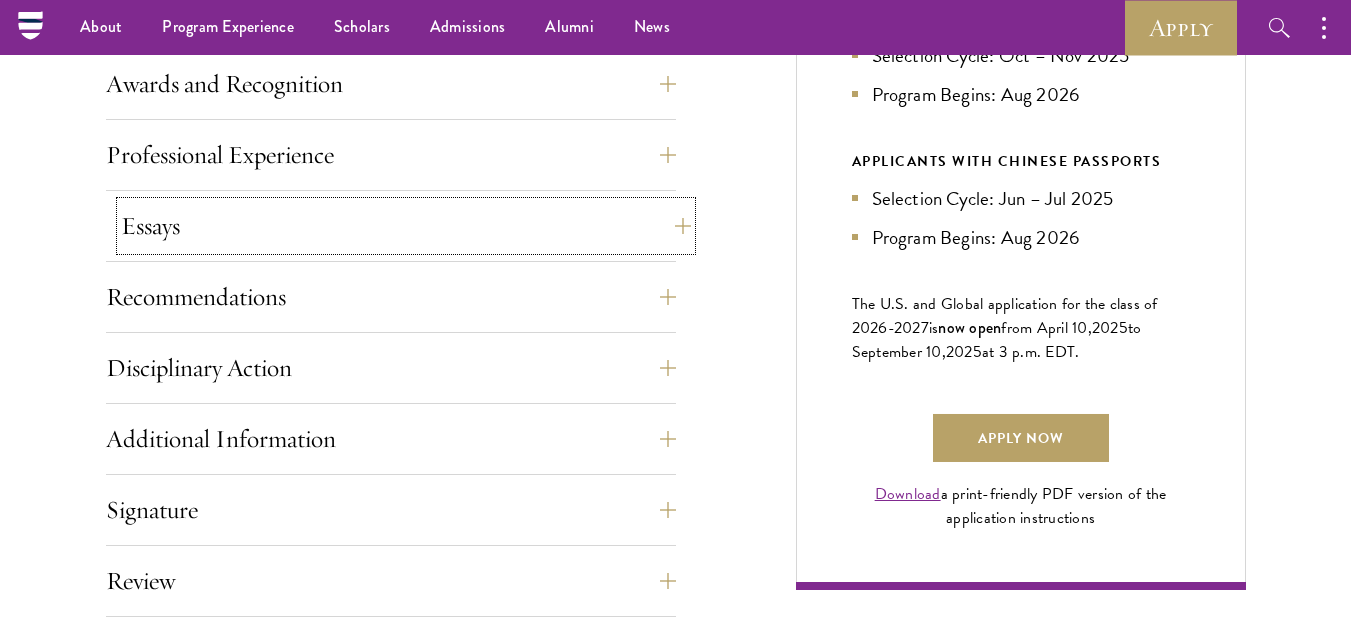 click on "Essays" at bounding box center [406, 226] 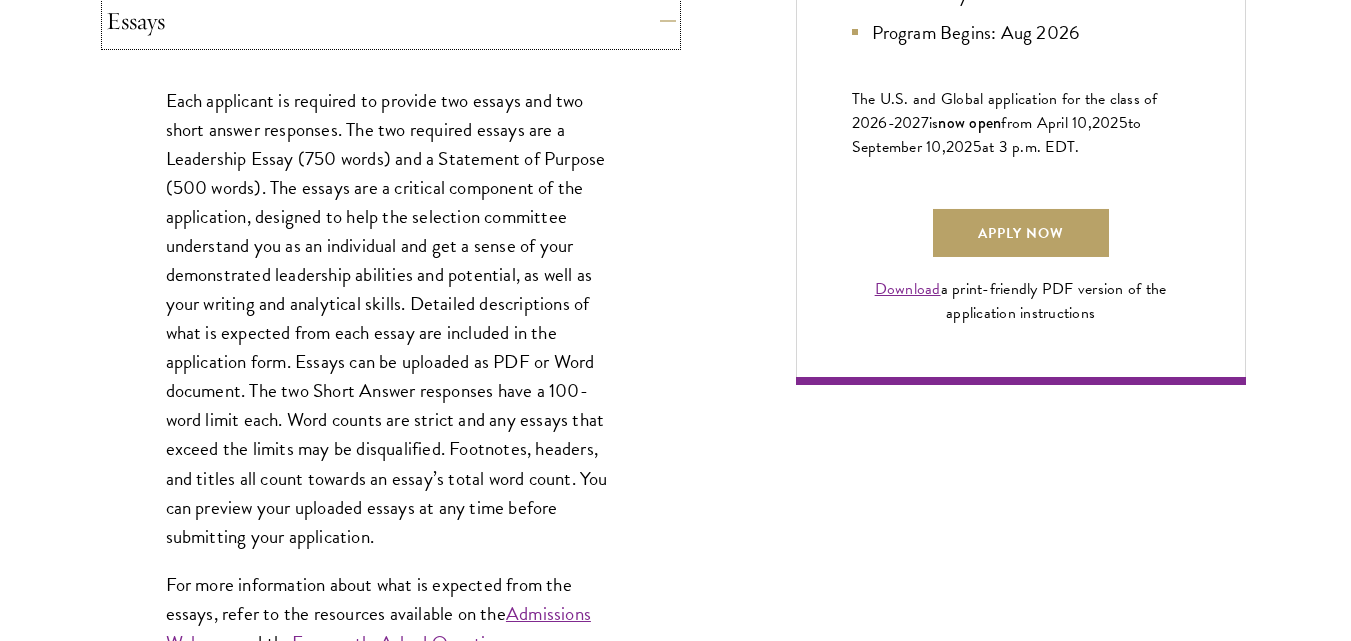 scroll, scrollTop: 1443, scrollLeft: 0, axis: vertical 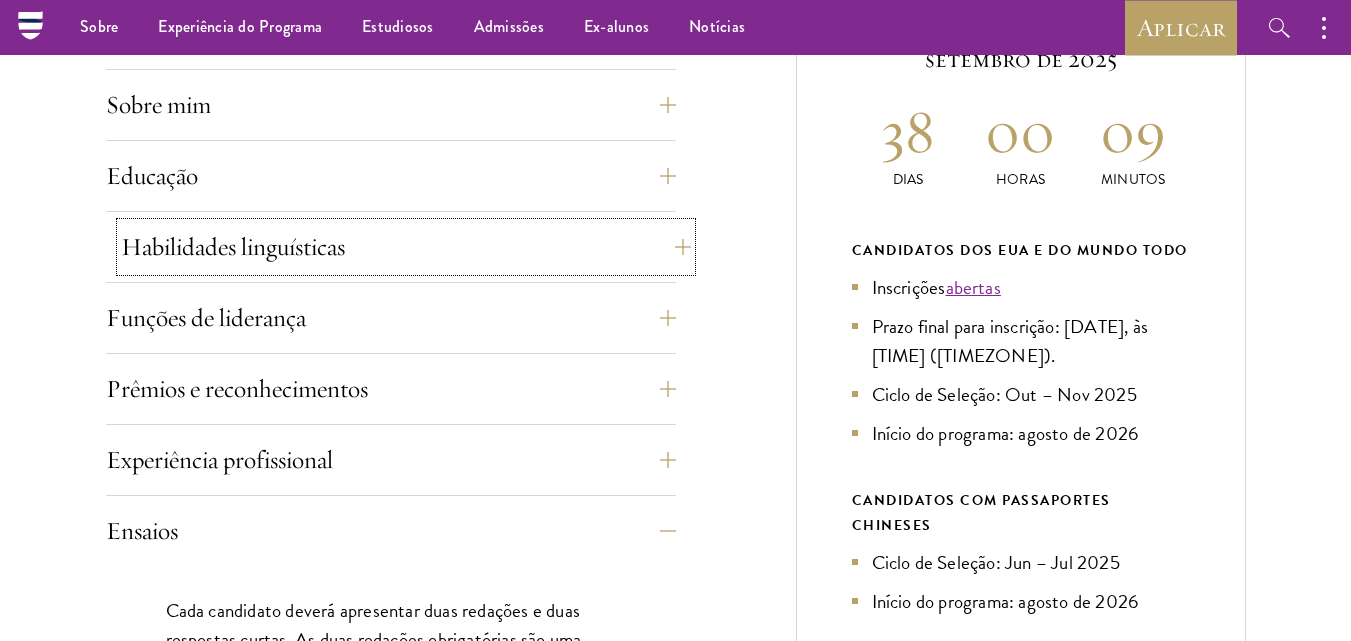 click on "Habilidades linguísticas" at bounding box center [406, 247] 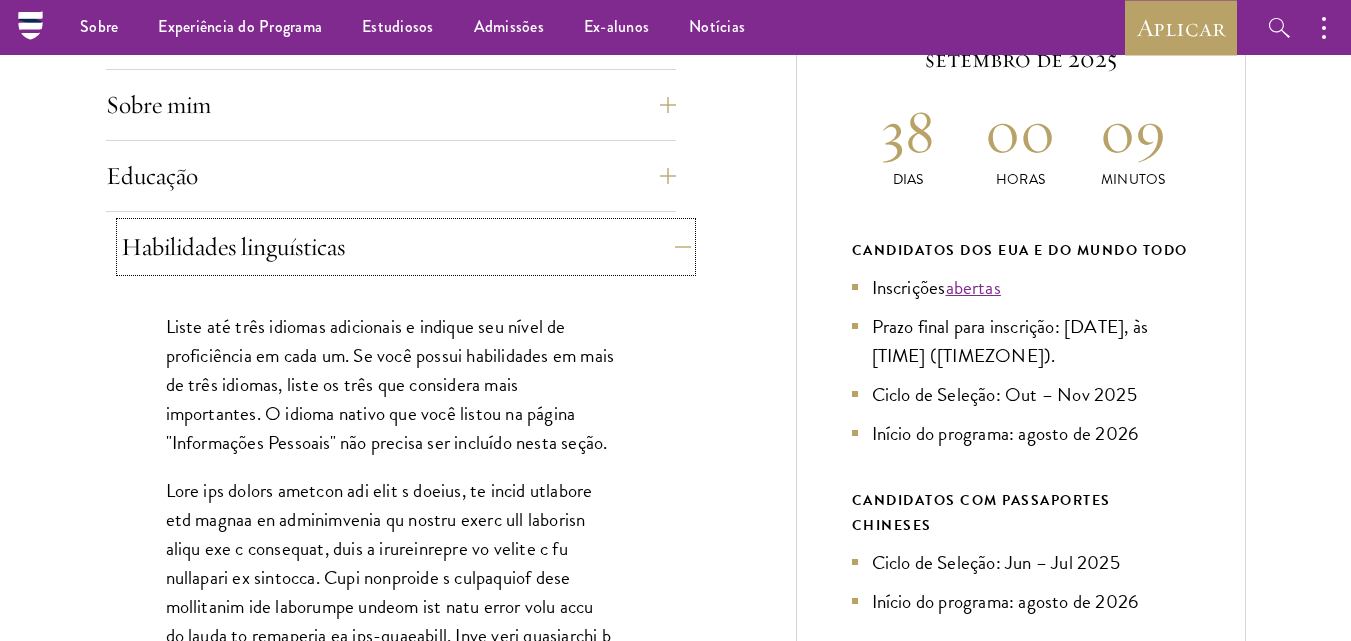 click on "Habilidades linguísticas" at bounding box center [406, 247] 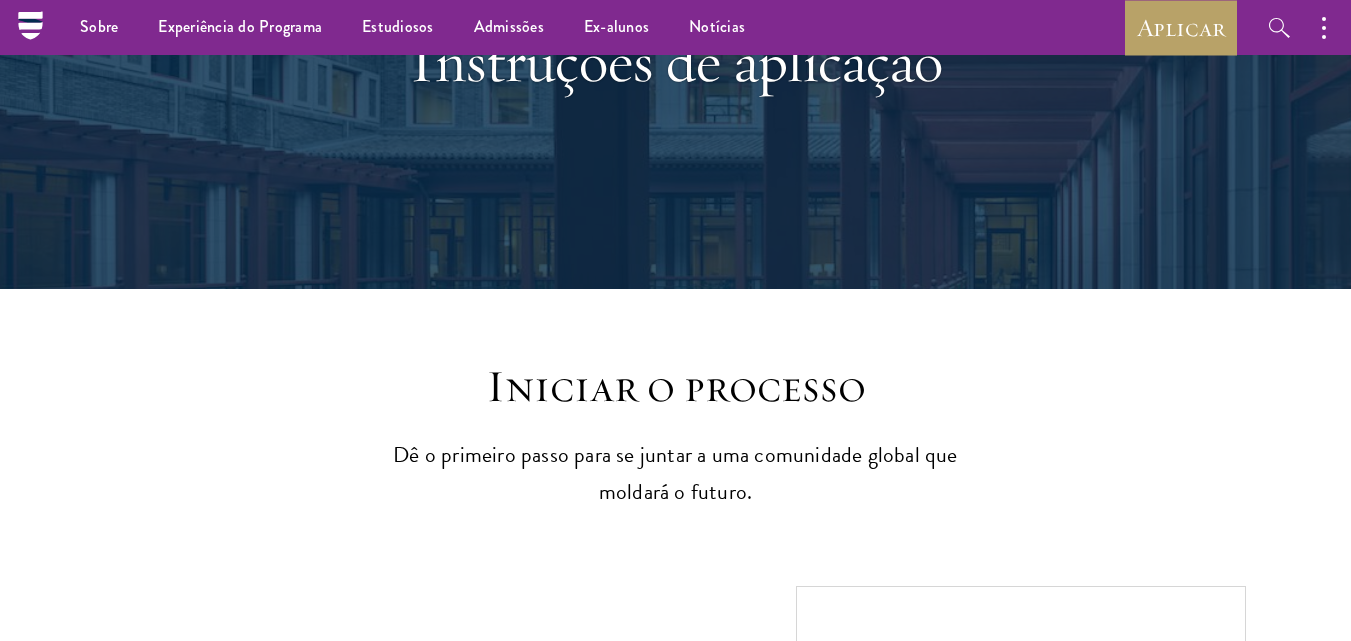 scroll, scrollTop: 0, scrollLeft: 0, axis: both 